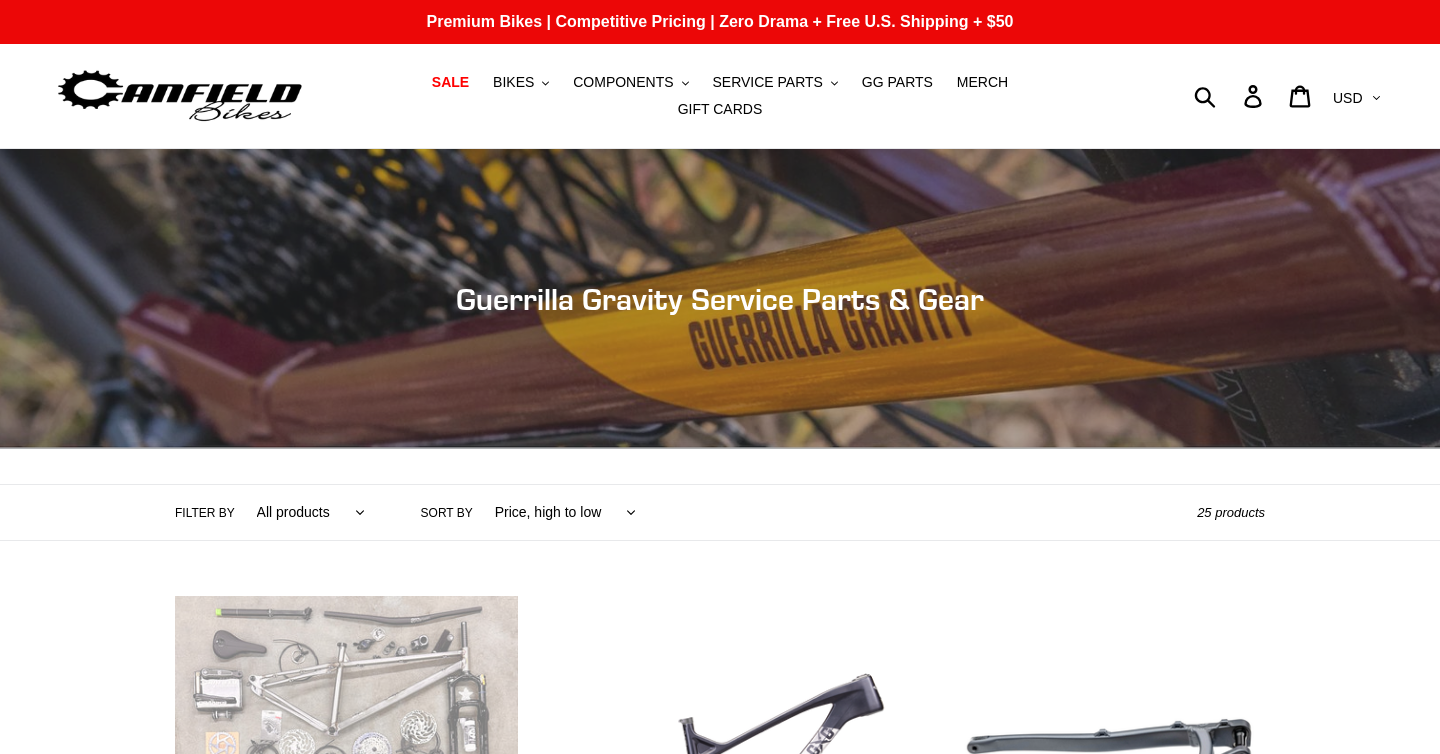 scroll, scrollTop: 0, scrollLeft: 0, axis: both 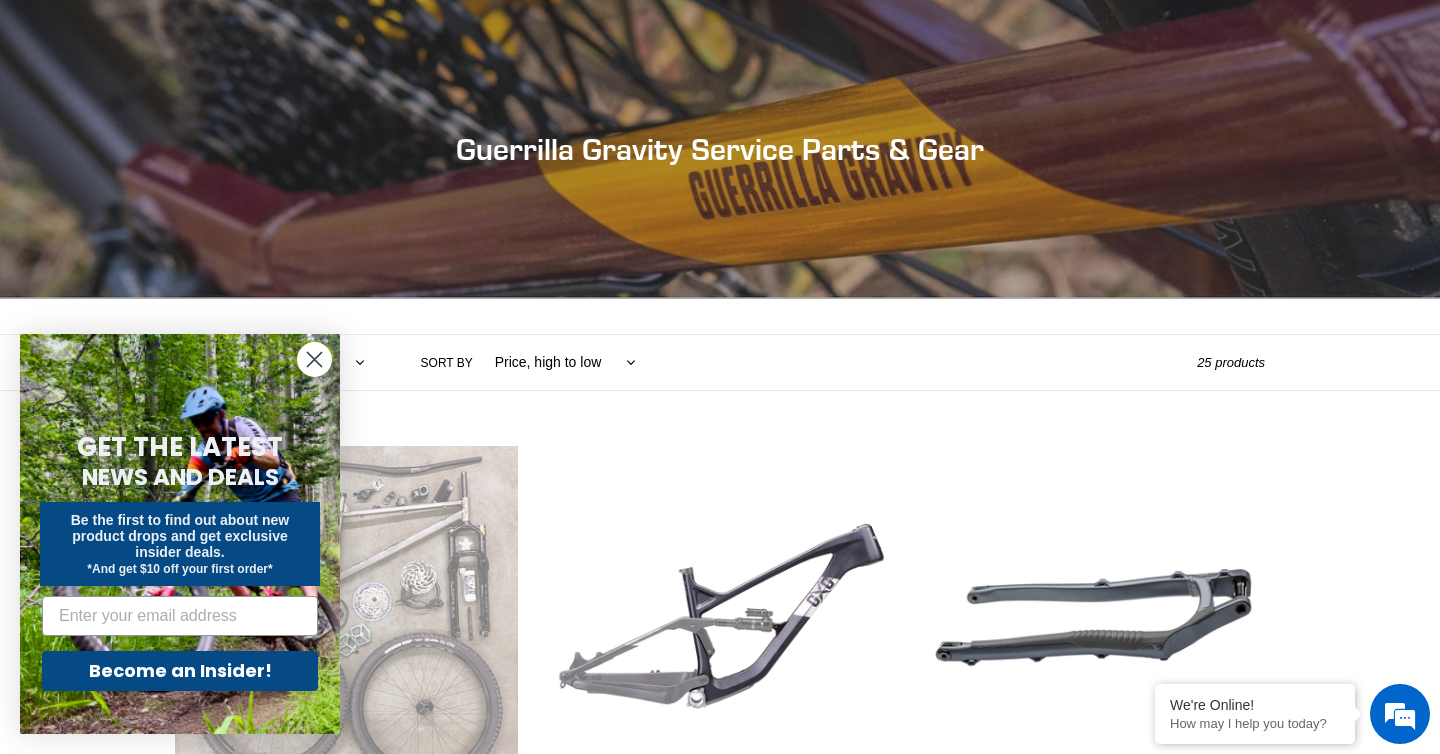 click 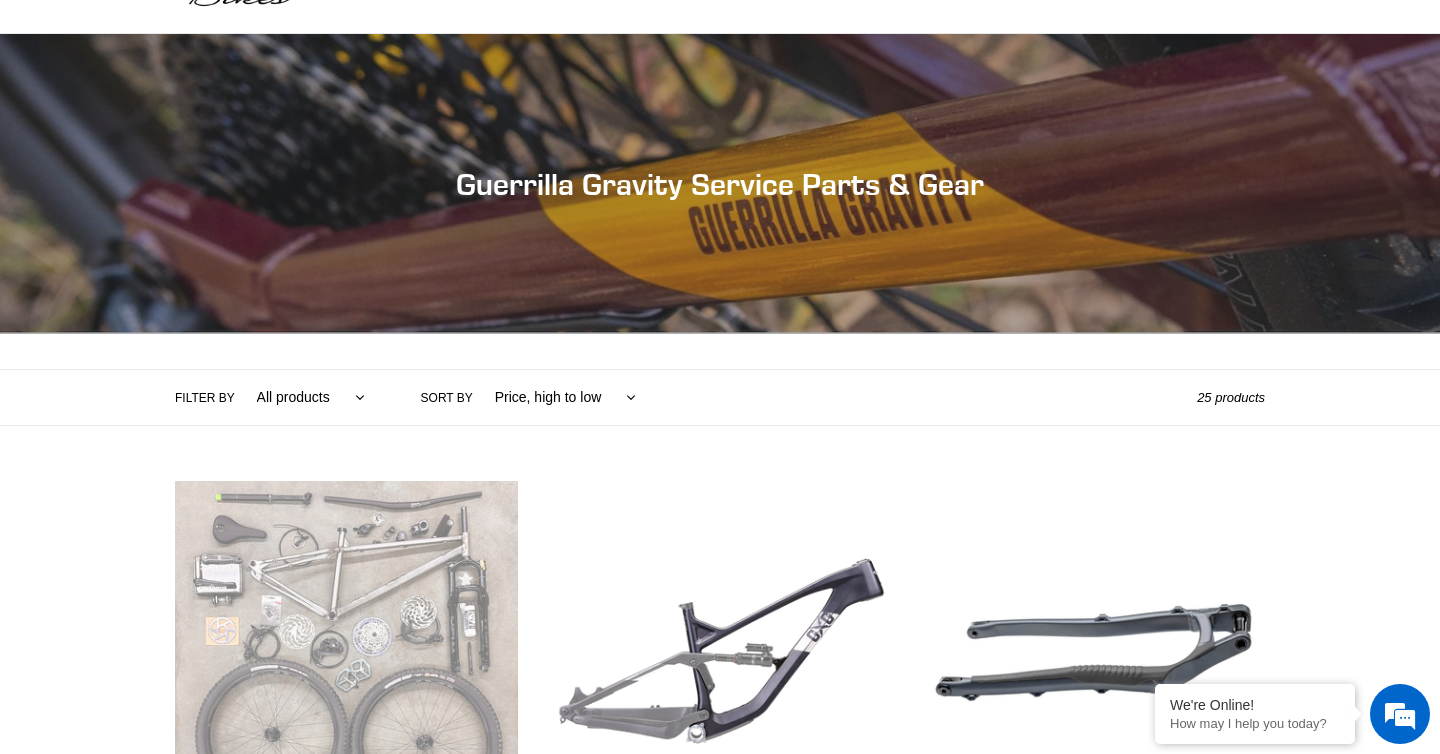 scroll, scrollTop: 0, scrollLeft: 0, axis: both 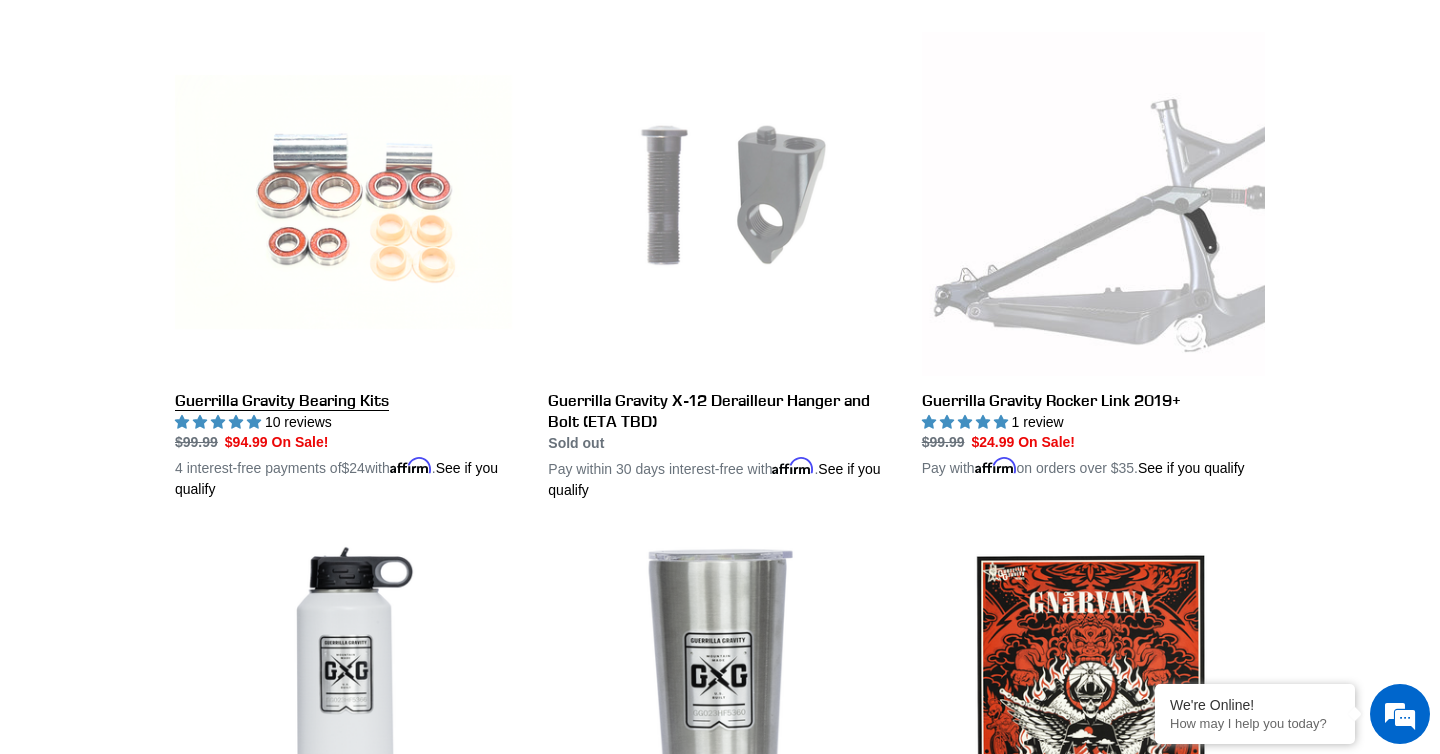 click on "Guerrilla Gravity Bearing Kits" at bounding box center (346, 266) 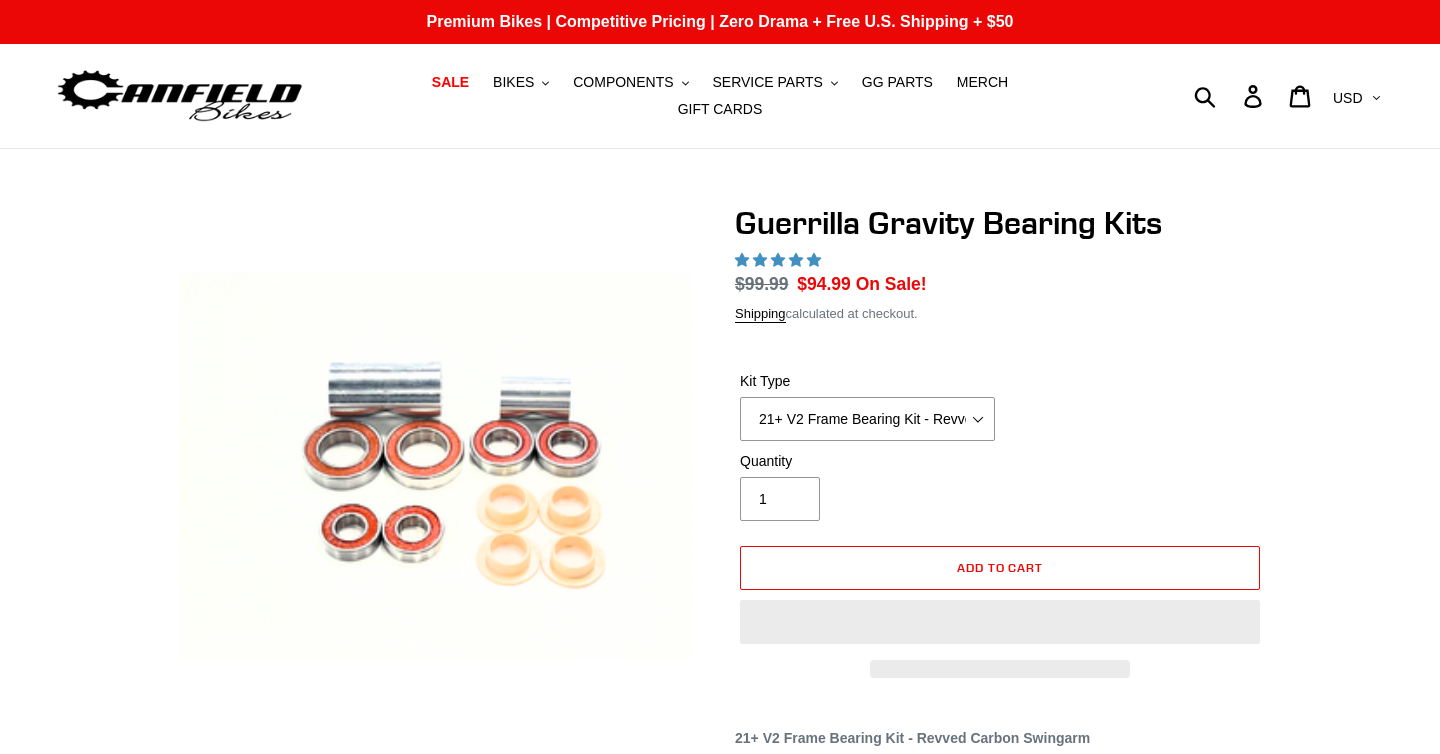 scroll, scrollTop: 0, scrollLeft: 0, axis: both 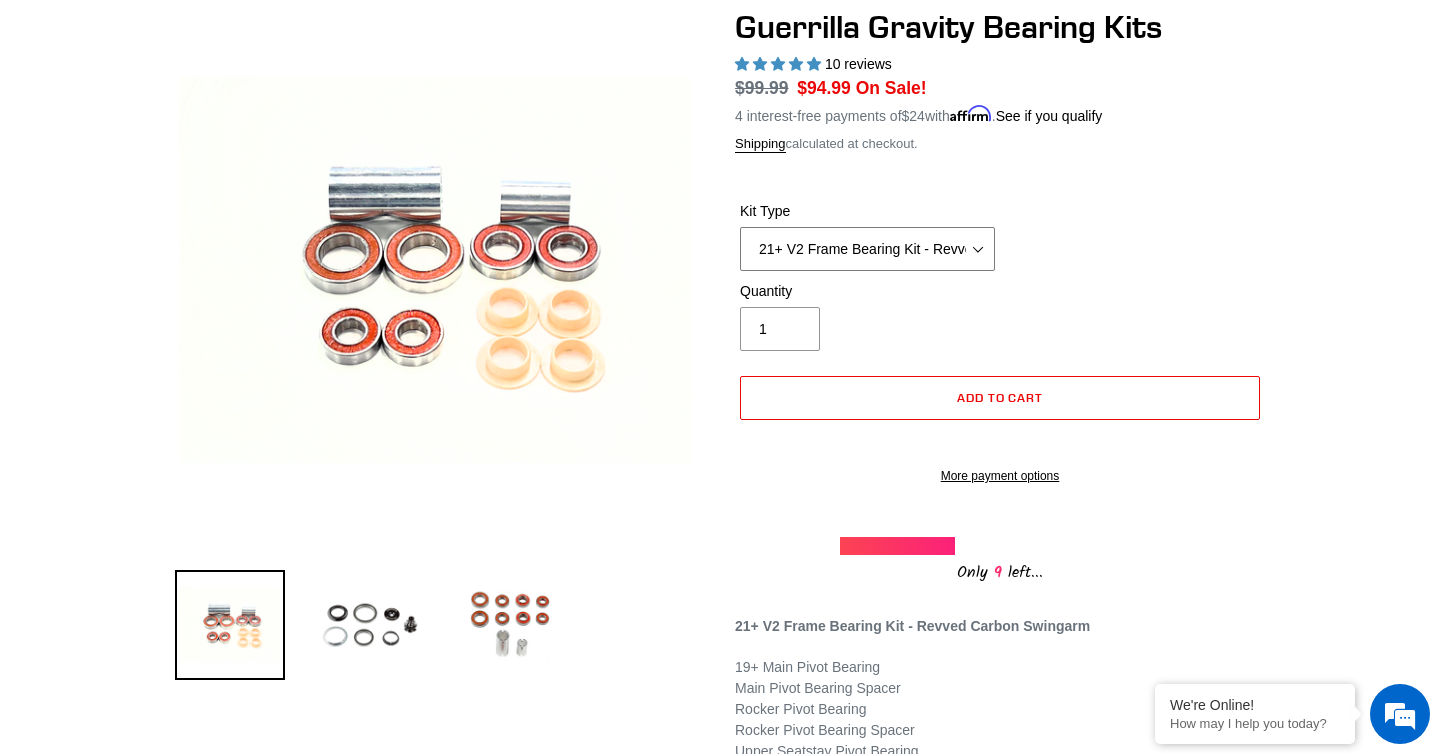 click on "21+ V2 Frame Bearing Kit - Revved Carbon Swingarm - In Stock
19+ V1 Frame Bearing Kit - Alloy Swingarm - In Stock
19+ Headset Complete Bearing Kit - In Stock" at bounding box center (867, 249) 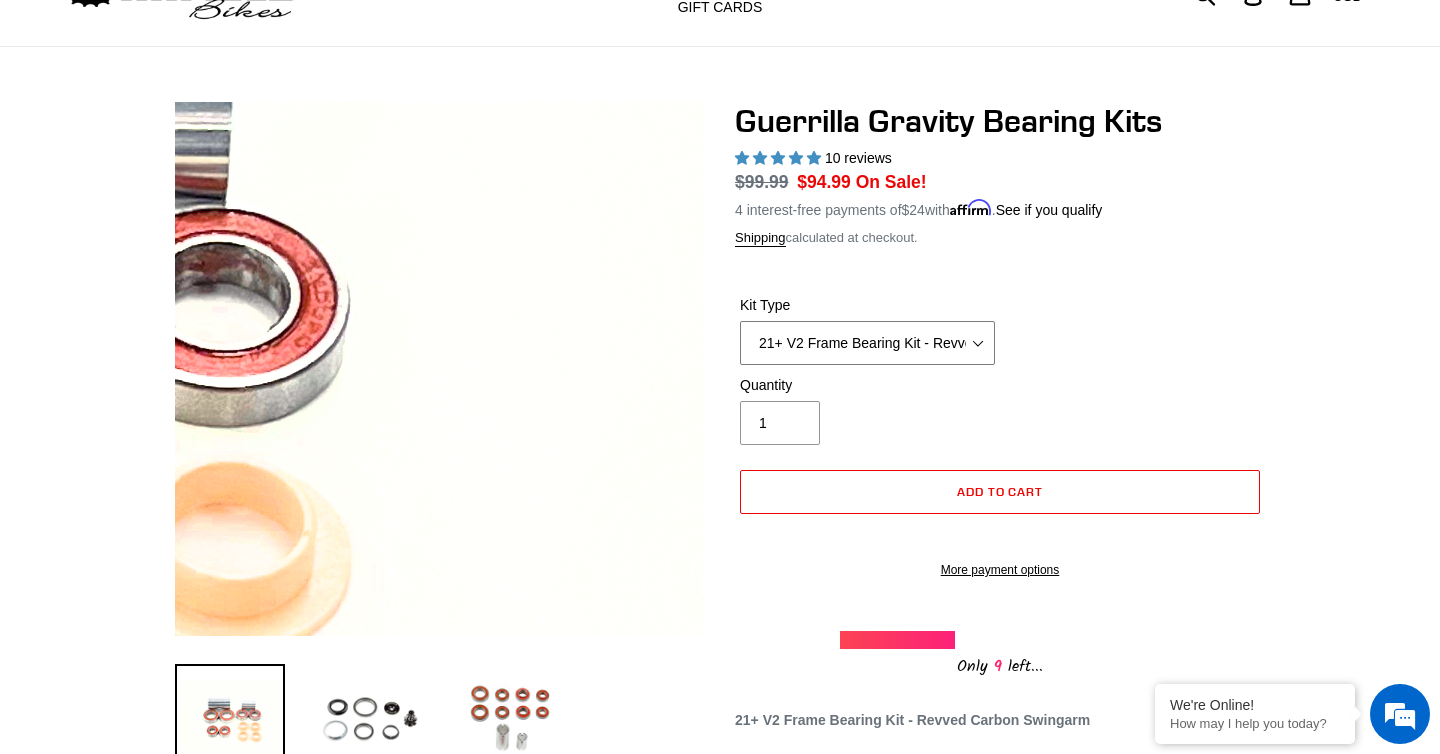 scroll, scrollTop: 103, scrollLeft: 0, axis: vertical 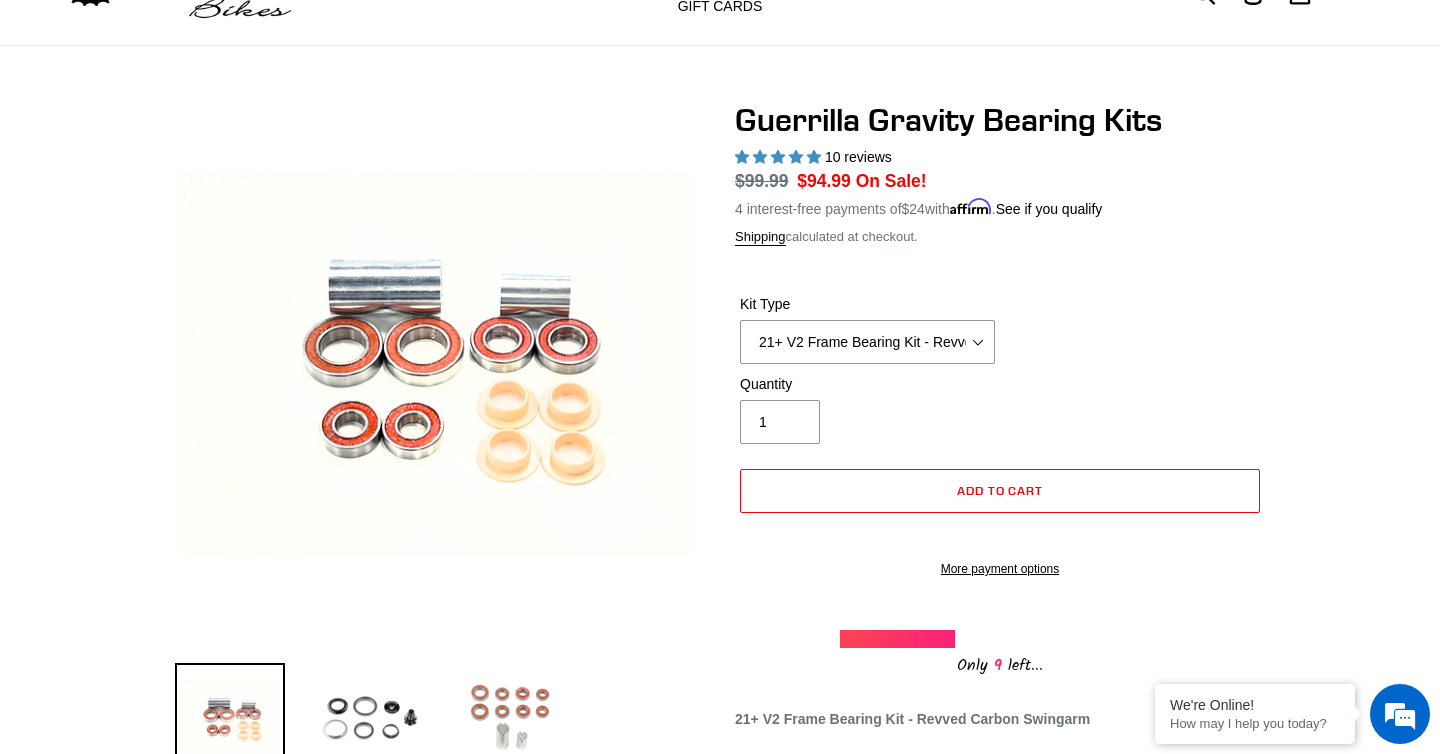 click at bounding box center (510, 718) 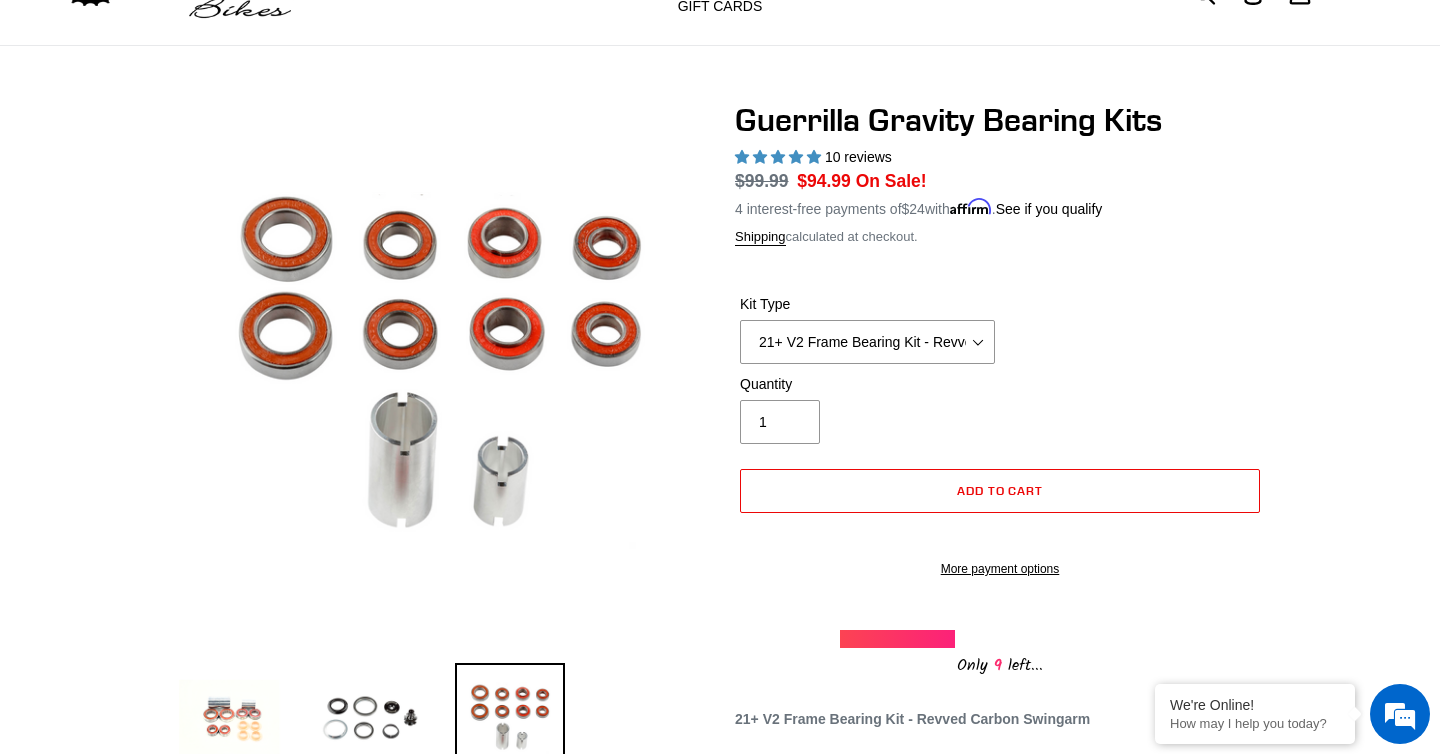 scroll, scrollTop: 0, scrollLeft: 0, axis: both 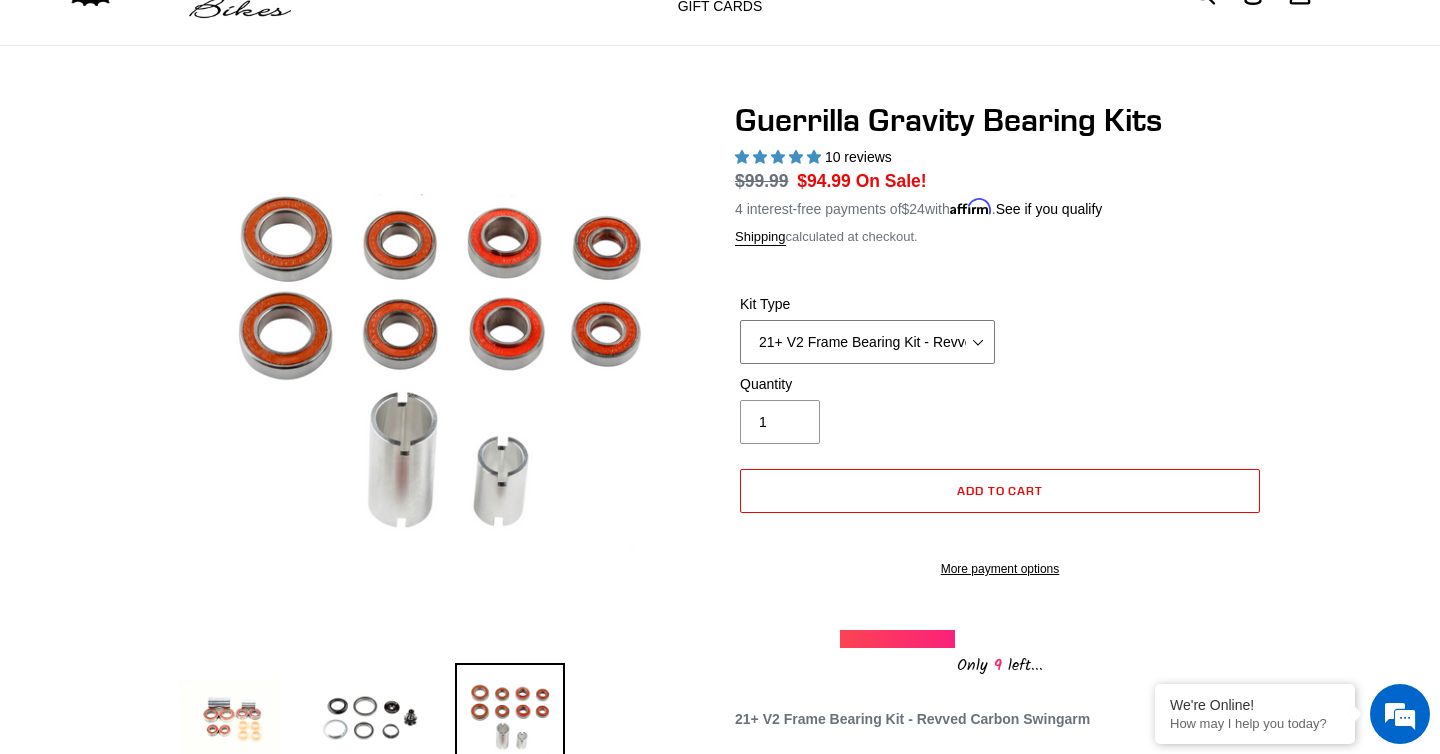 click on "21+ V2 Frame Bearing Kit - Revved Carbon Swingarm - In Stock
19+ V1 Frame Bearing Kit - Alloy Swingarm - In Stock
19+ Headset Complete Bearing Kit - In Stock" at bounding box center (867, 342) 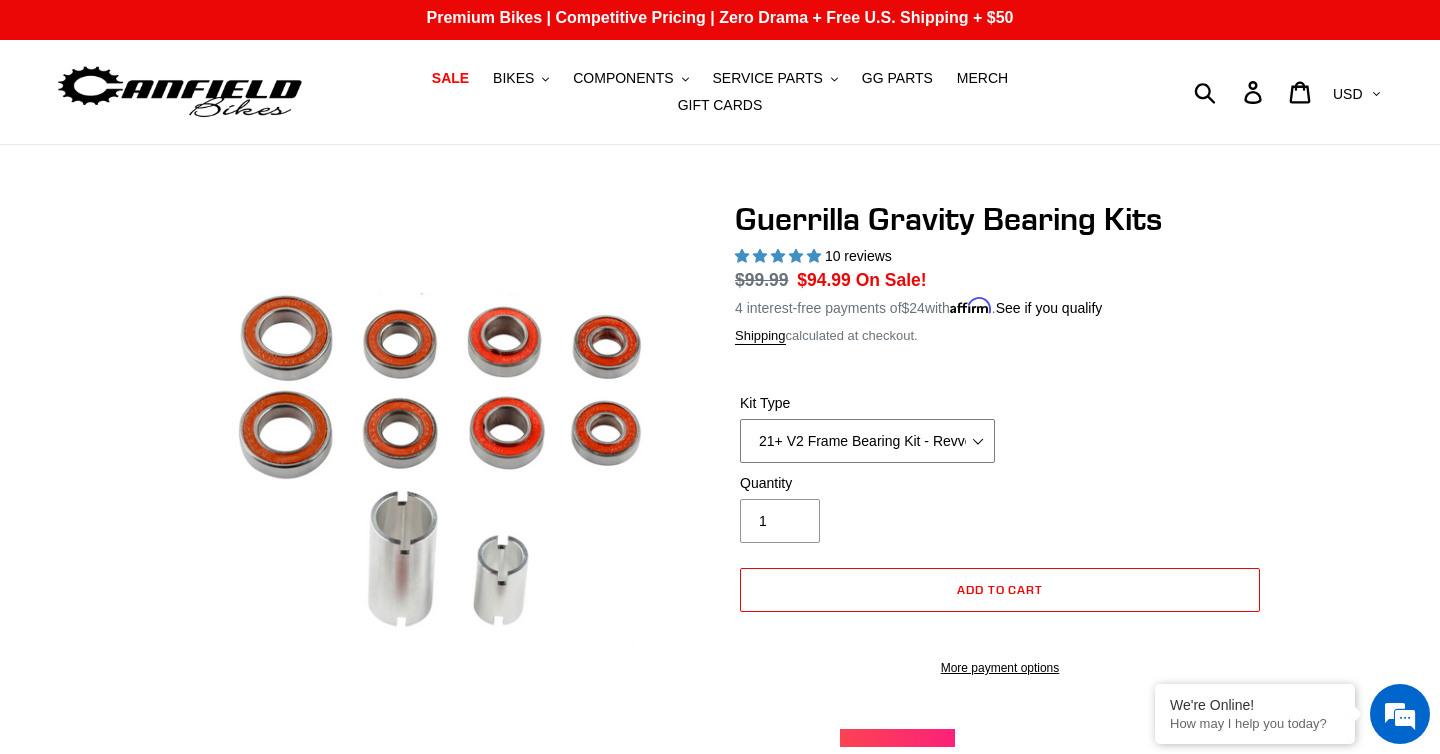 scroll, scrollTop: 0, scrollLeft: 0, axis: both 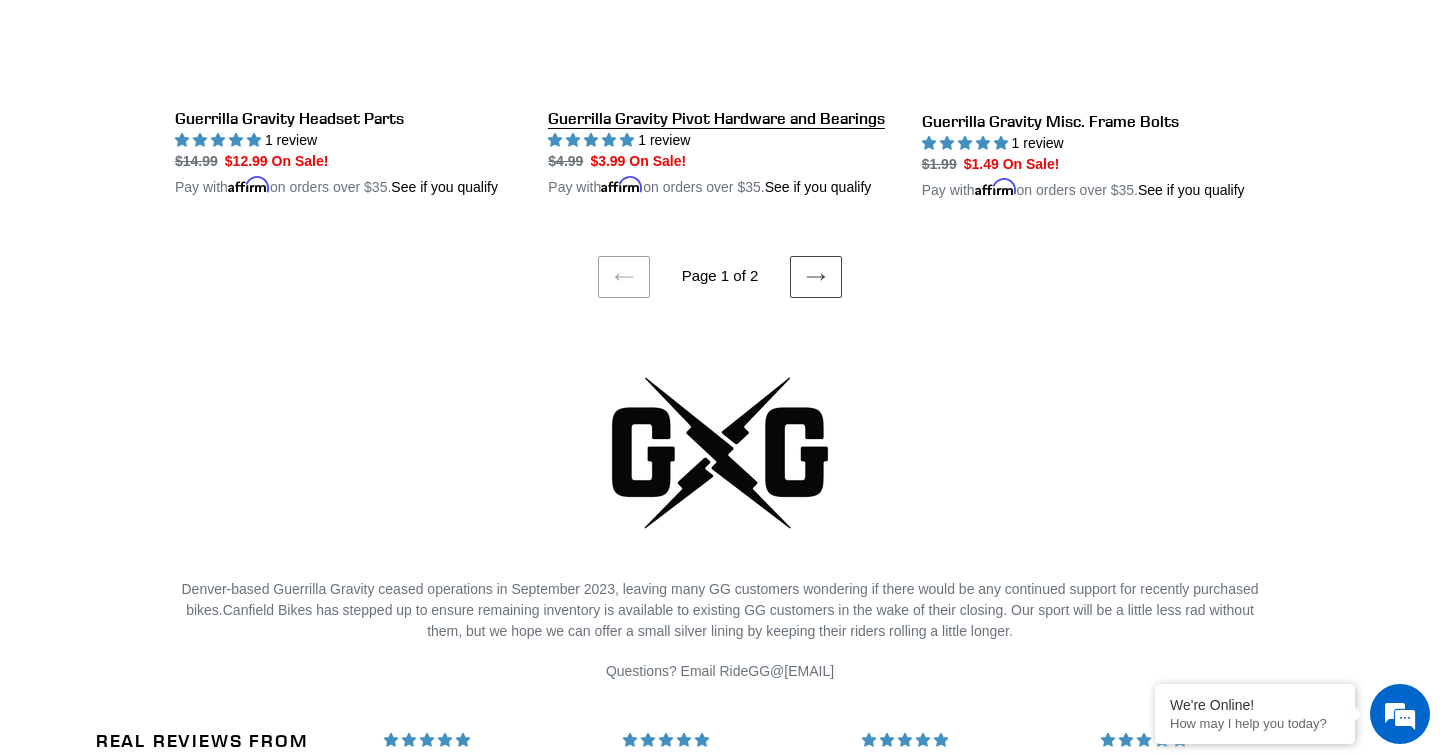 click on "Guerrilla Gravity Pivot Hardware and Bearings" at bounding box center (719, -24) 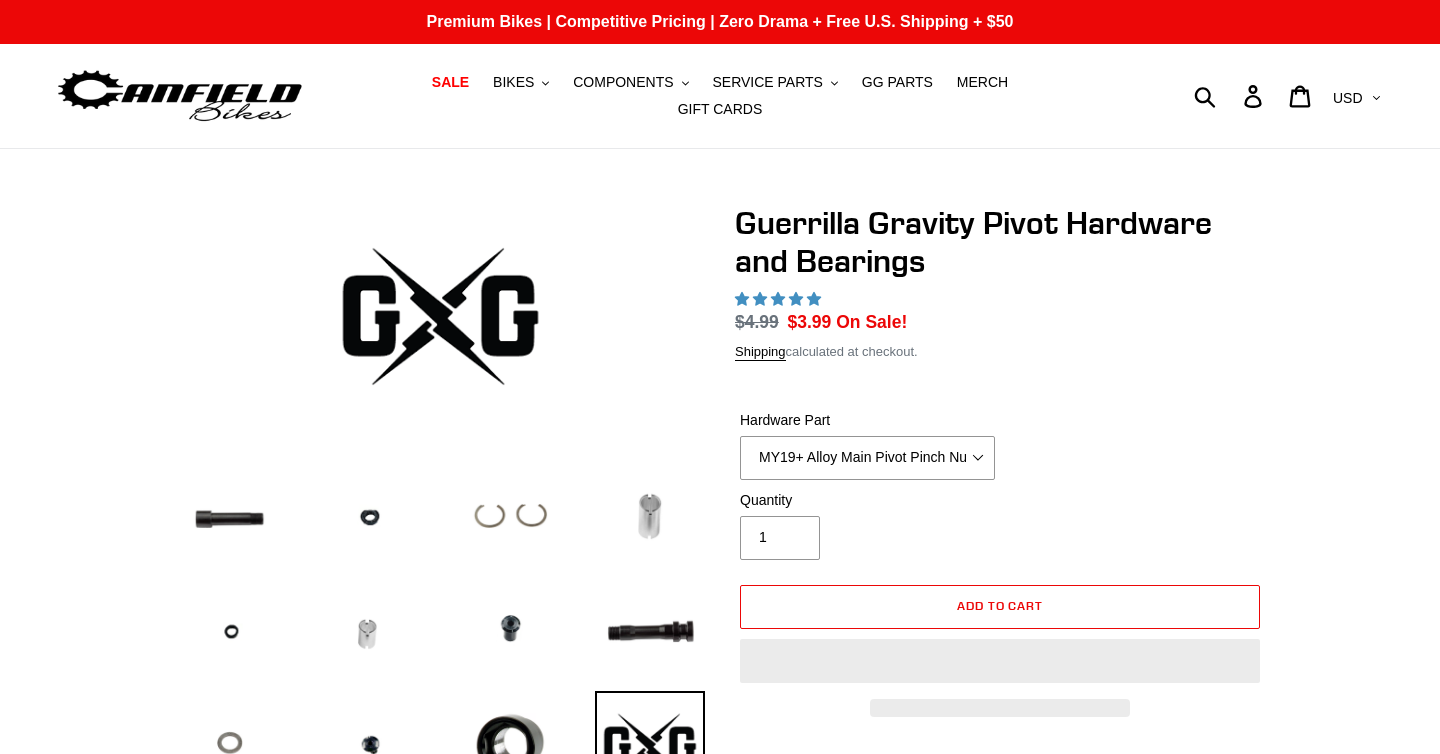 scroll, scrollTop: 0, scrollLeft: 0, axis: both 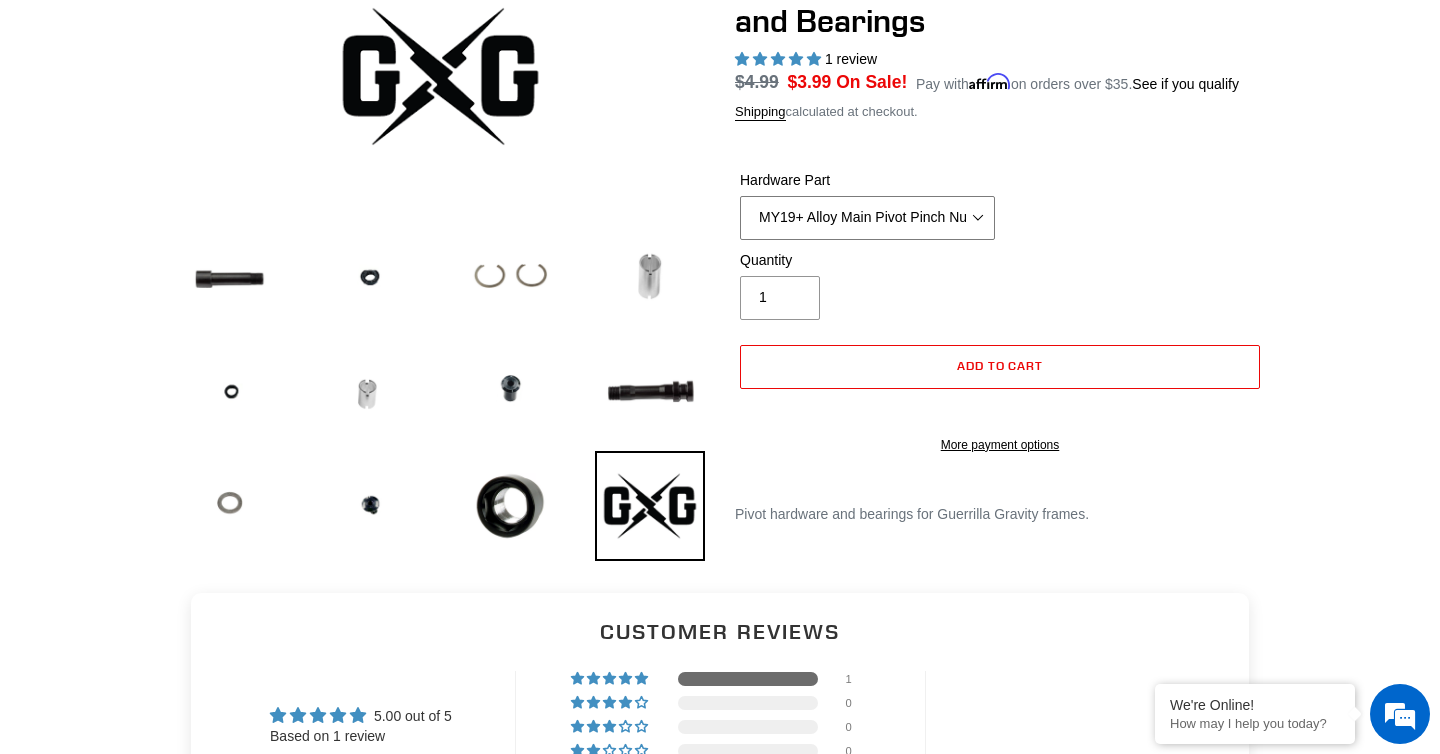 click on "MY19+ Alloy Main Pivot Pinch Nut
MY19+ Main Pivot Bearing
MY19+ Rocker Pivot Axle
MY21 Main Pivot Axle Nut
MY21 Main Pivot Axle Wedge Bolt
MY21 Seatstay/Swingarm Pivot Bolt
Alloy SS 3/4" O ring
Alloy Swingarm Main Pivot Axle
Alloy Swingarm Pivot Pinch Bolt
Igus Bushing - Pack of 4
Lower Seatstay Pivot Retainer Ring - Pack of 2
Main Pivot Bearing Spacer
Revved Seatstay D Nut O-ring" at bounding box center (867, 218) 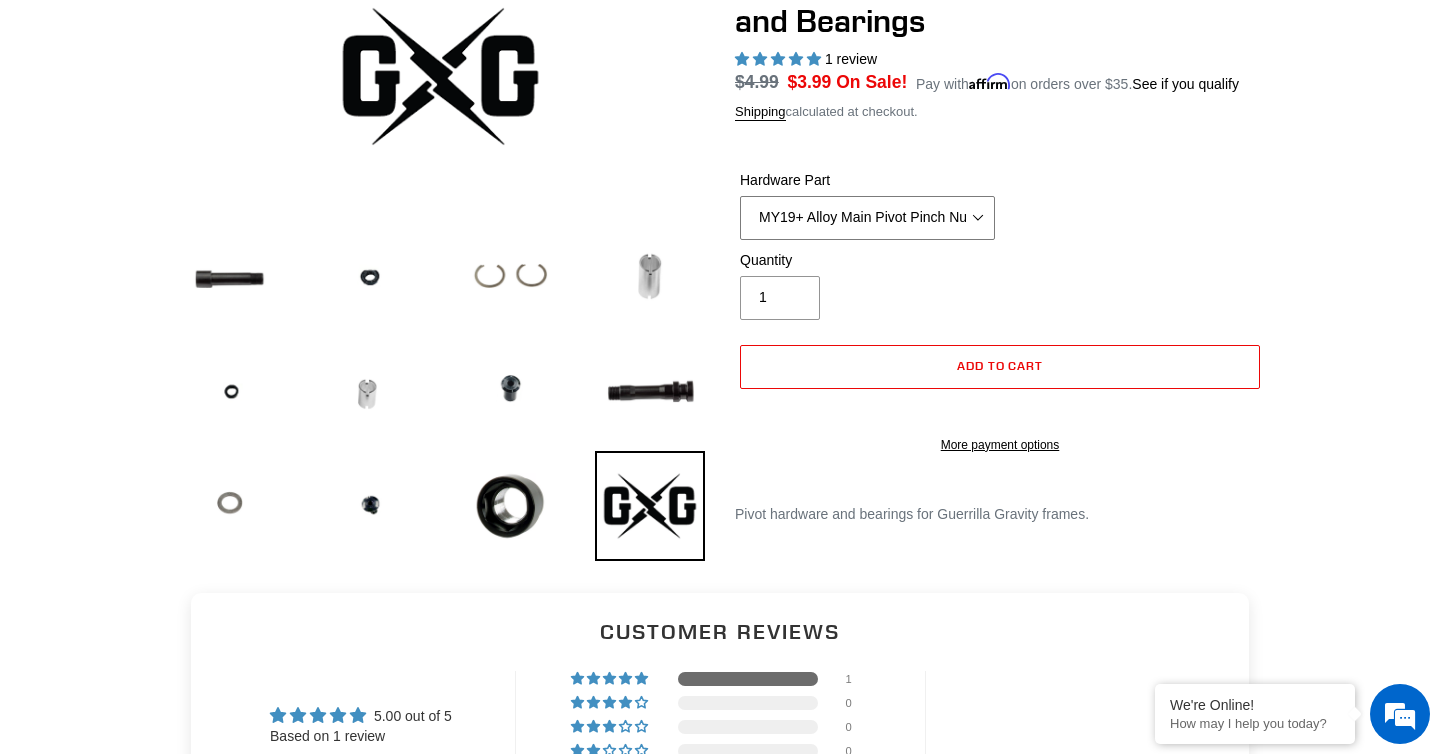 select on "Igus Bushing - Pack of 4" 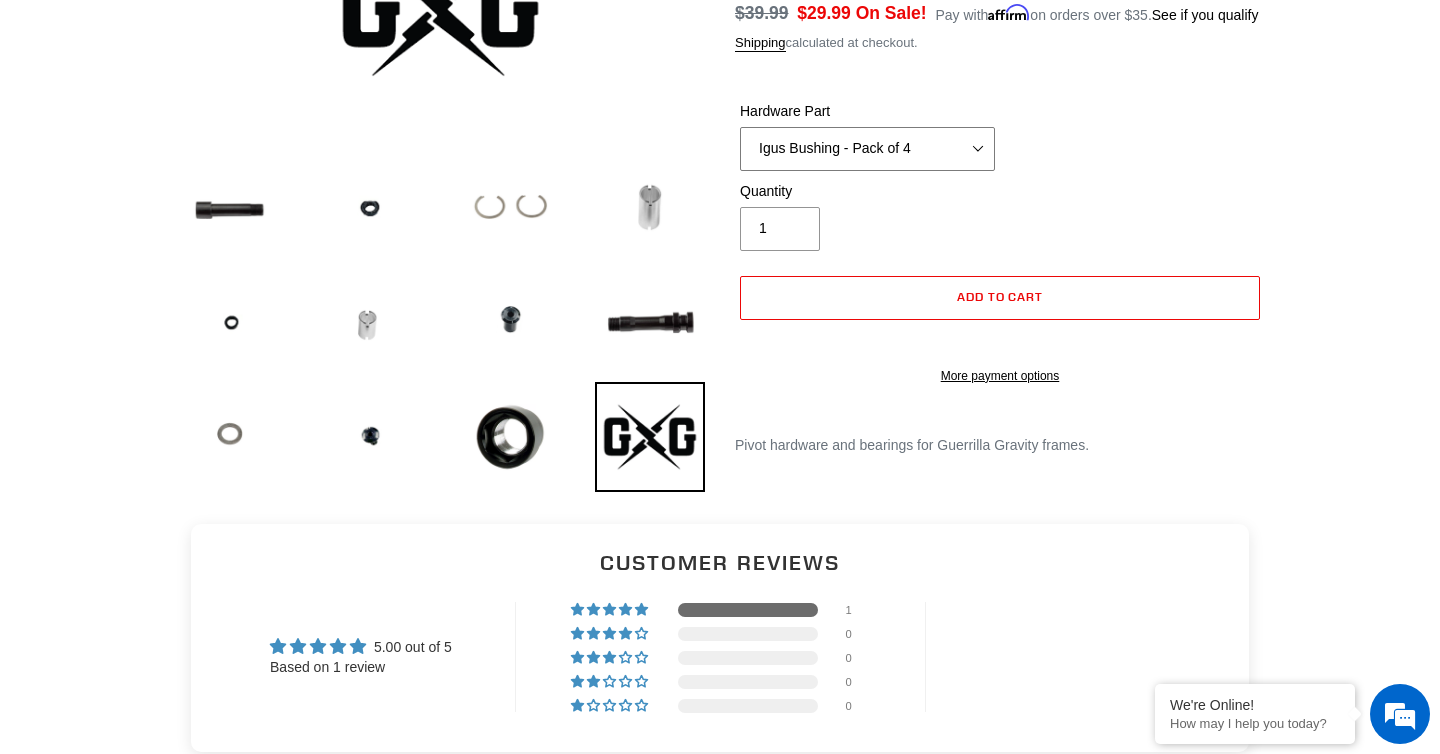 scroll, scrollTop: 317, scrollLeft: 0, axis: vertical 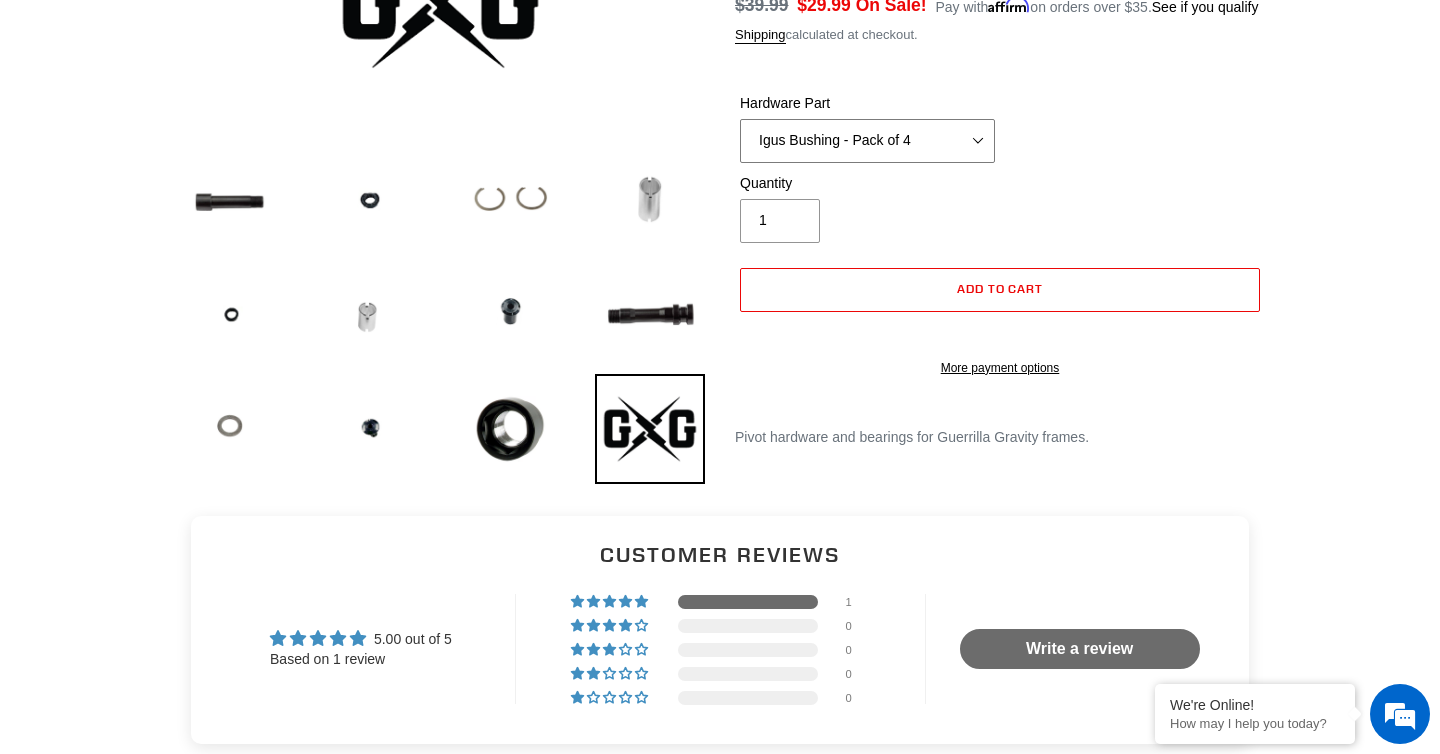 click on "MY19+ Alloy Main Pivot Pinch Nut
MY19+ Main Pivot Bearing
MY19+ Rocker Pivot Axle
MY21 Main Pivot Axle Nut
MY21 Main Pivot Axle Wedge Bolt
MY21 Seatstay/Swingarm Pivot Bolt
Alloy SS 3/4" O ring
Alloy Swingarm Main Pivot Axle
Alloy Swingarm Pivot Pinch Bolt
Igus Bushing - Pack of 4
Lower Seatstay Pivot Retainer Ring - Pack of 2
Main Pivot Bearing Spacer
Revved Seatstay D Nut O-ring" at bounding box center (867, 141) 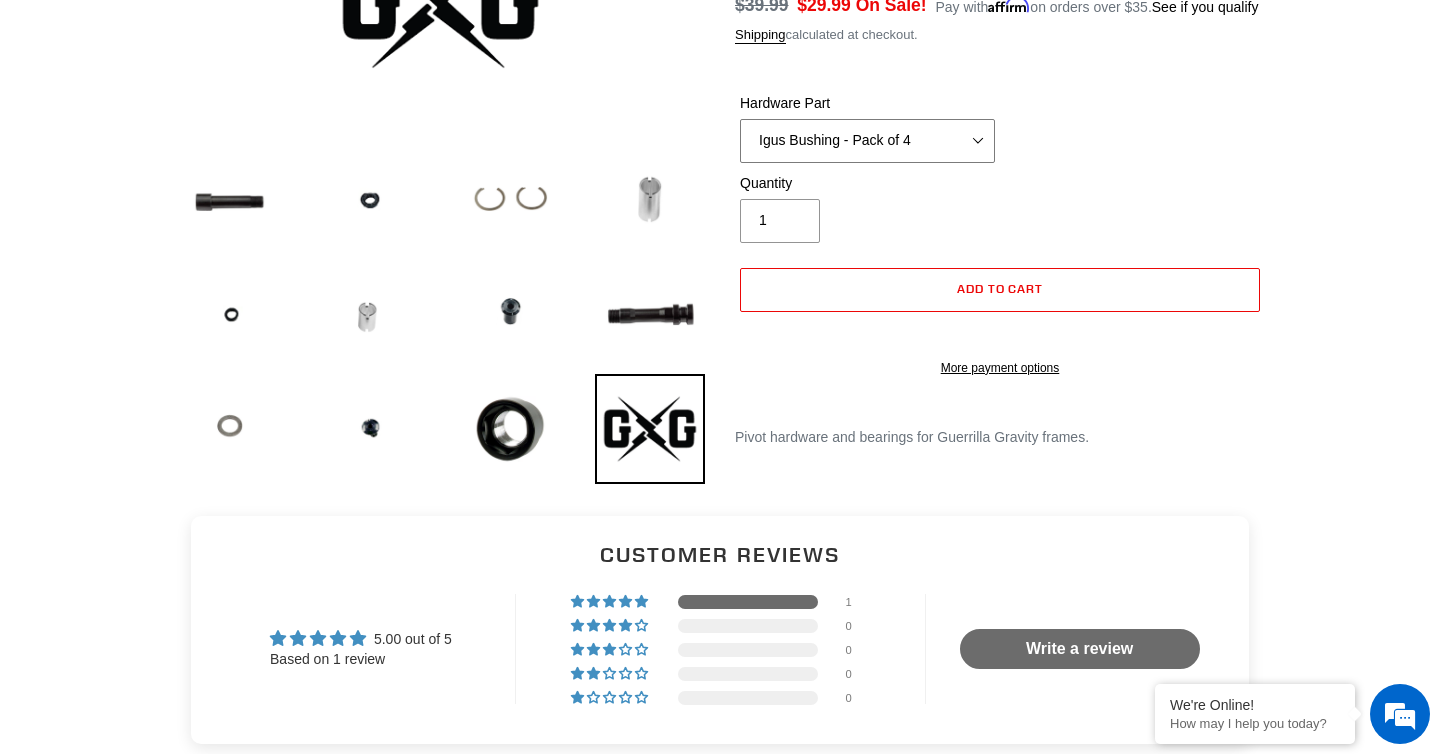 scroll, scrollTop: 0, scrollLeft: 0, axis: both 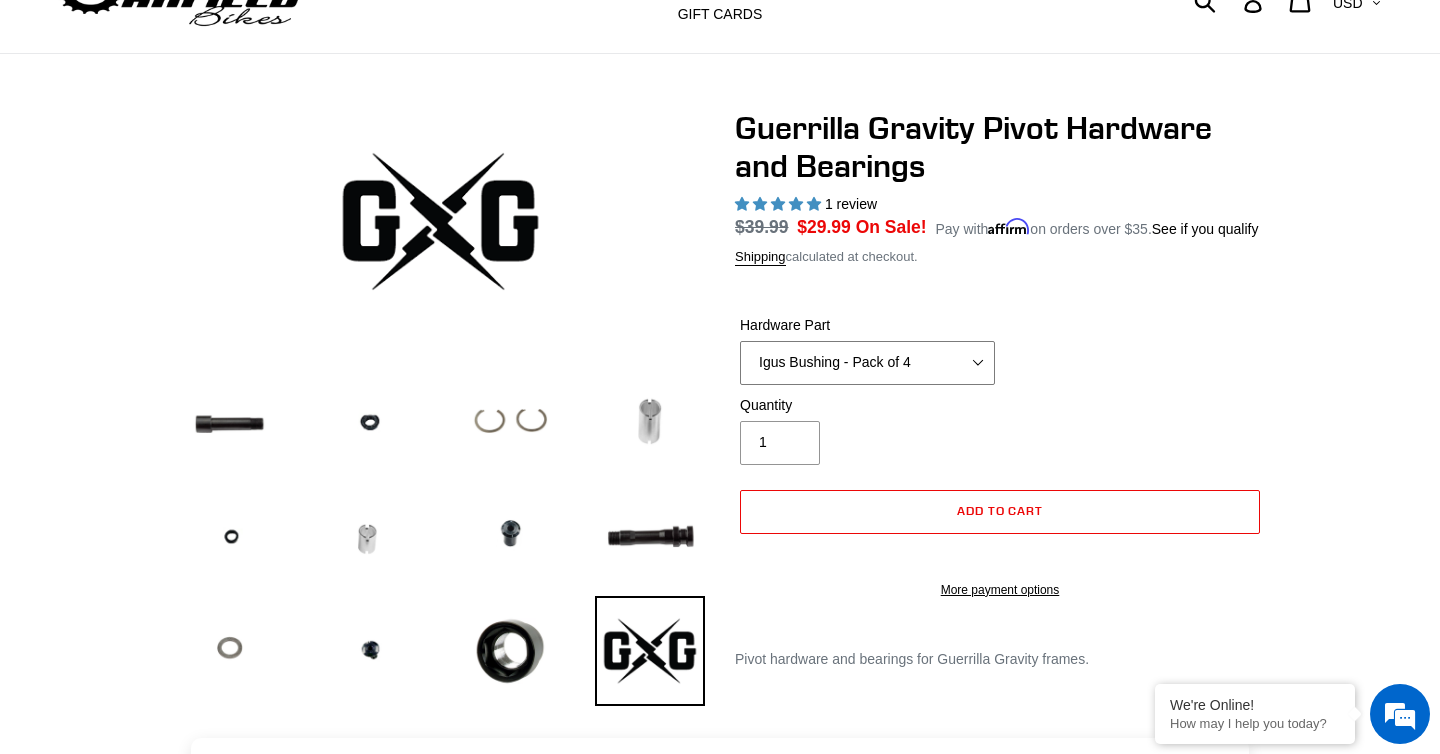 click on "MY19+ Alloy Main Pivot Pinch Nut
MY19+ Main Pivot Bearing
MY19+ Rocker Pivot Axle
MY21 Main Pivot Axle Nut
MY21 Main Pivot Axle Wedge Bolt
MY21 Seatstay/Swingarm Pivot Bolt
Alloy SS 3/4" O ring
Alloy Swingarm Main Pivot Axle
Alloy Swingarm Pivot Pinch Bolt
Igus Bushing - Pack of 4
Lower Seatstay Pivot Retainer Ring - Pack of 2
Main Pivot Bearing Spacer
Revved Seatstay D Nut O-ring" at bounding box center [867, 363] 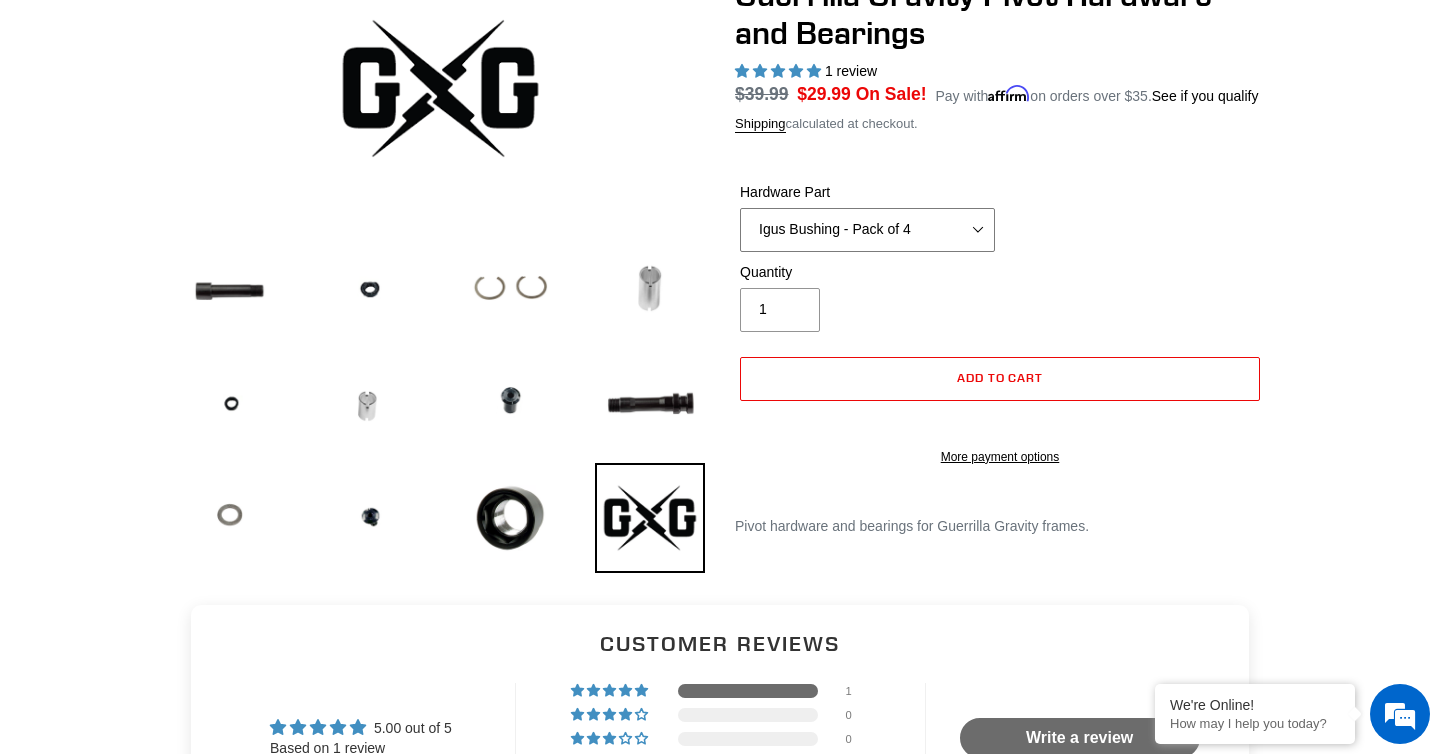 scroll, scrollTop: 238, scrollLeft: 0, axis: vertical 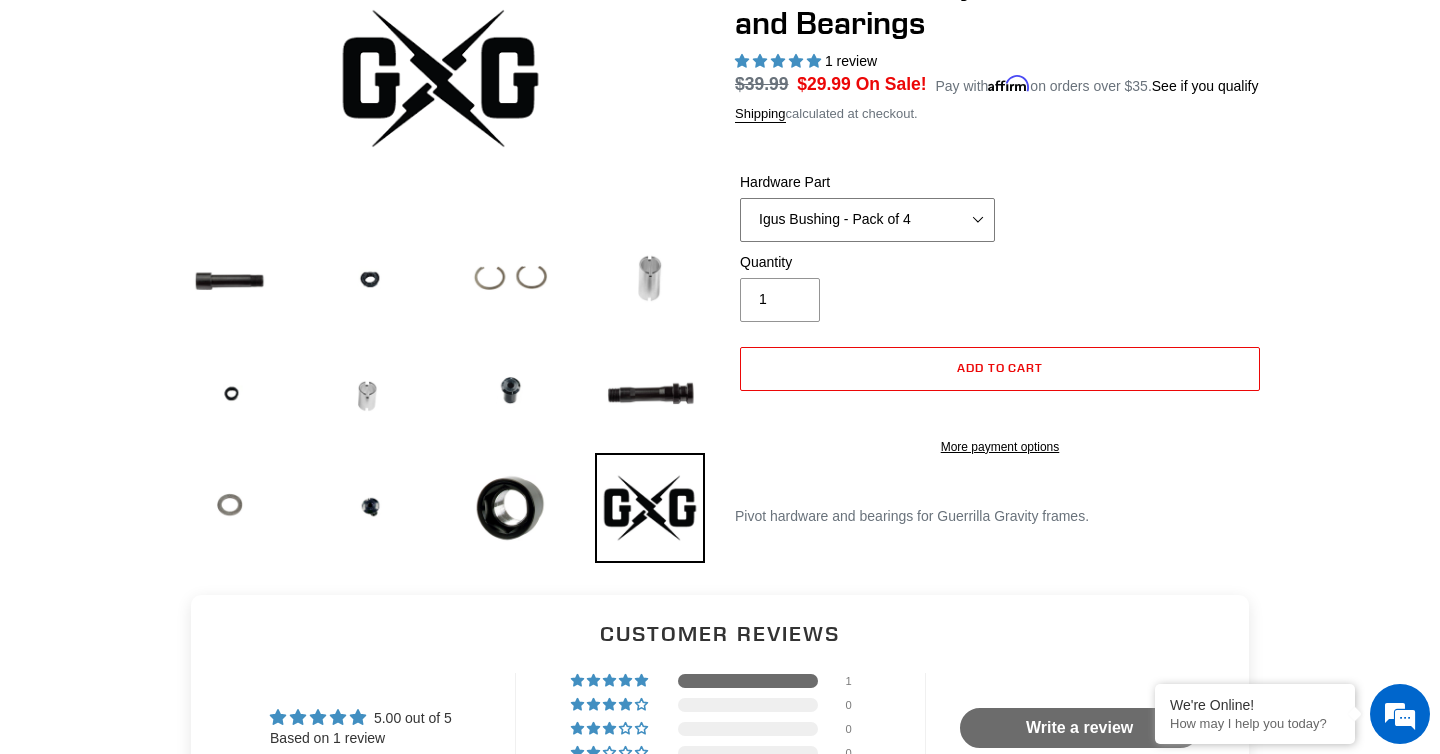 click on "MY19+ Alloy Main Pivot Pinch Nut
MY19+ Main Pivot Bearing
MY19+ Rocker Pivot Axle
MY21 Main Pivot Axle Nut
MY21 Main Pivot Axle Wedge Bolt
MY21 Seatstay/Swingarm Pivot Bolt
Alloy SS 3/4" O ring
Alloy Swingarm Main Pivot Axle
Alloy Swingarm Pivot Pinch Bolt
Igus Bushing - Pack of 4
Lower Seatstay Pivot Retainer Ring - Pack of 2
Main Pivot Bearing Spacer
Revved Seatstay D Nut O-ring" at bounding box center (867, 220) 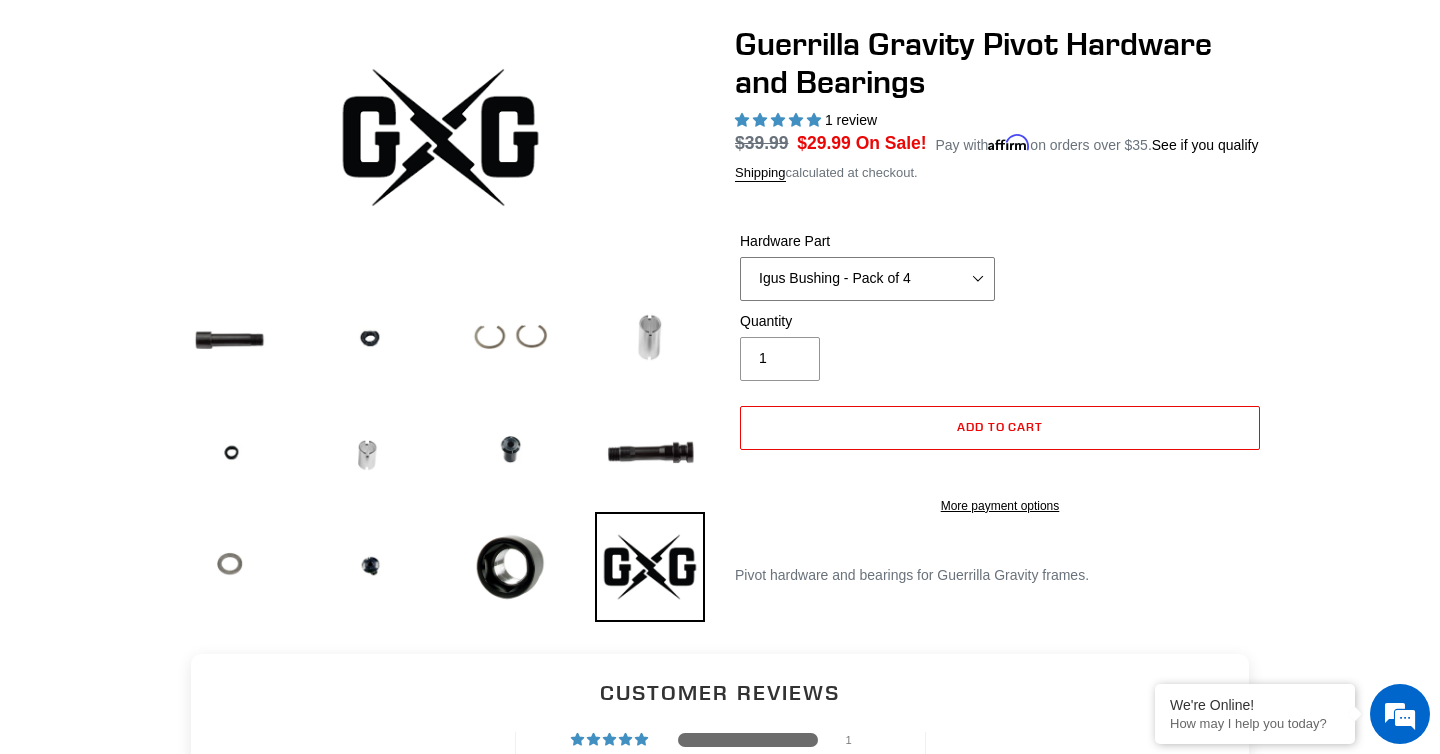 scroll, scrollTop: 163, scrollLeft: 0, axis: vertical 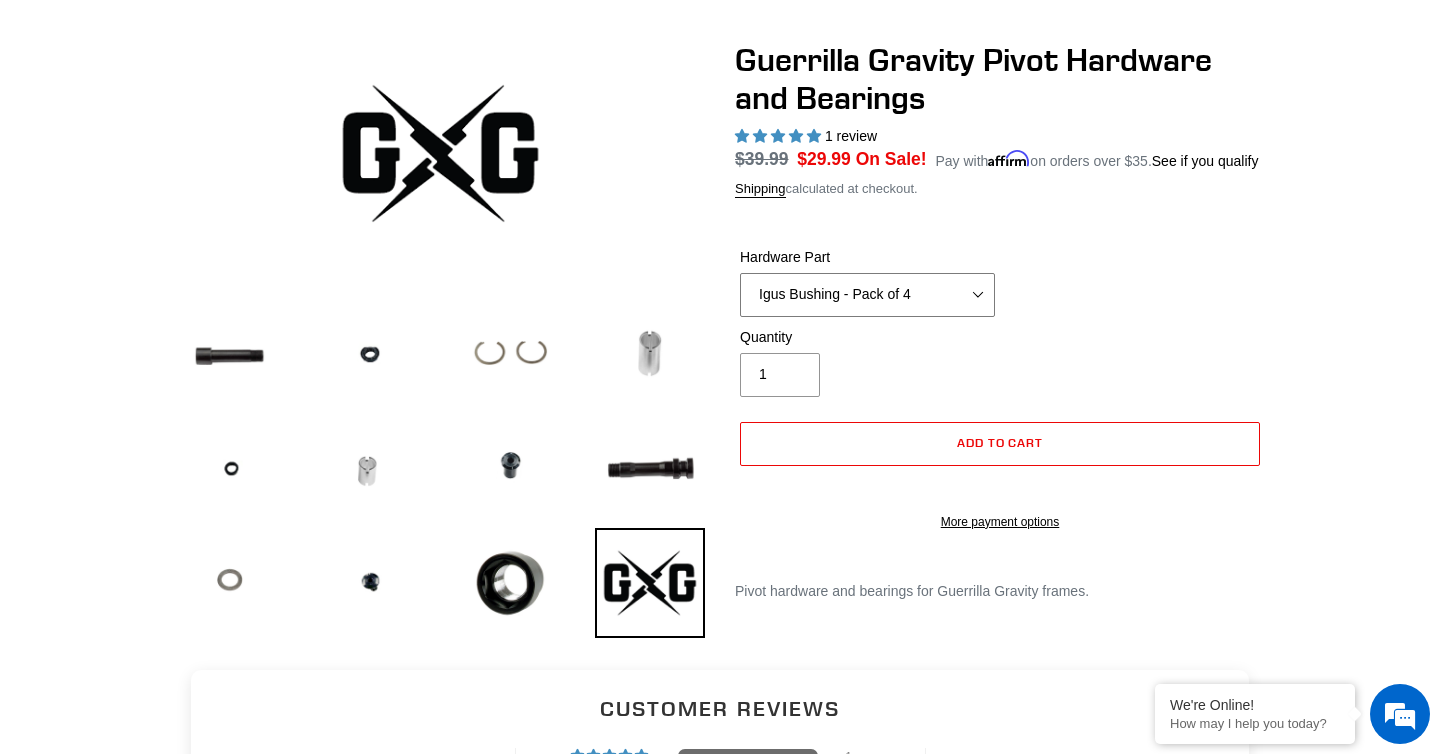 click on "MY19+ Alloy Main Pivot Pinch Nut
MY19+ Main Pivot Bearing
MY19+ Rocker Pivot Axle
MY21 Main Pivot Axle Nut
MY21 Main Pivot Axle Wedge Bolt
MY21 Seatstay/Swingarm Pivot Bolt
Alloy SS 3/4" O ring
Alloy Swingarm Main Pivot Axle
Alloy Swingarm Pivot Pinch Bolt
Igus Bushing - Pack of 4
Lower Seatstay Pivot Retainer Ring - Pack of 2
Main Pivot Bearing Spacer
Revved Seatstay D Nut O-ring" at bounding box center [867, 295] 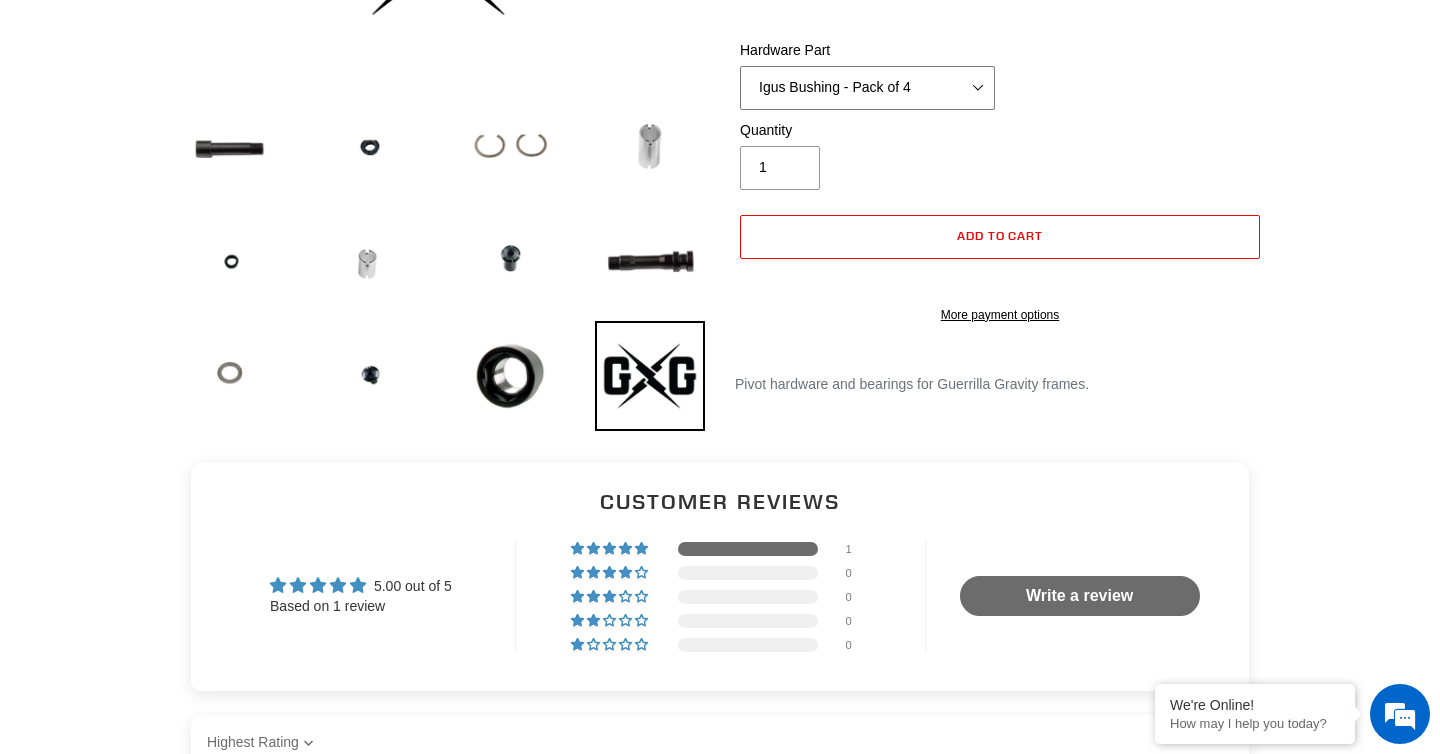 scroll, scrollTop: 0, scrollLeft: 0, axis: both 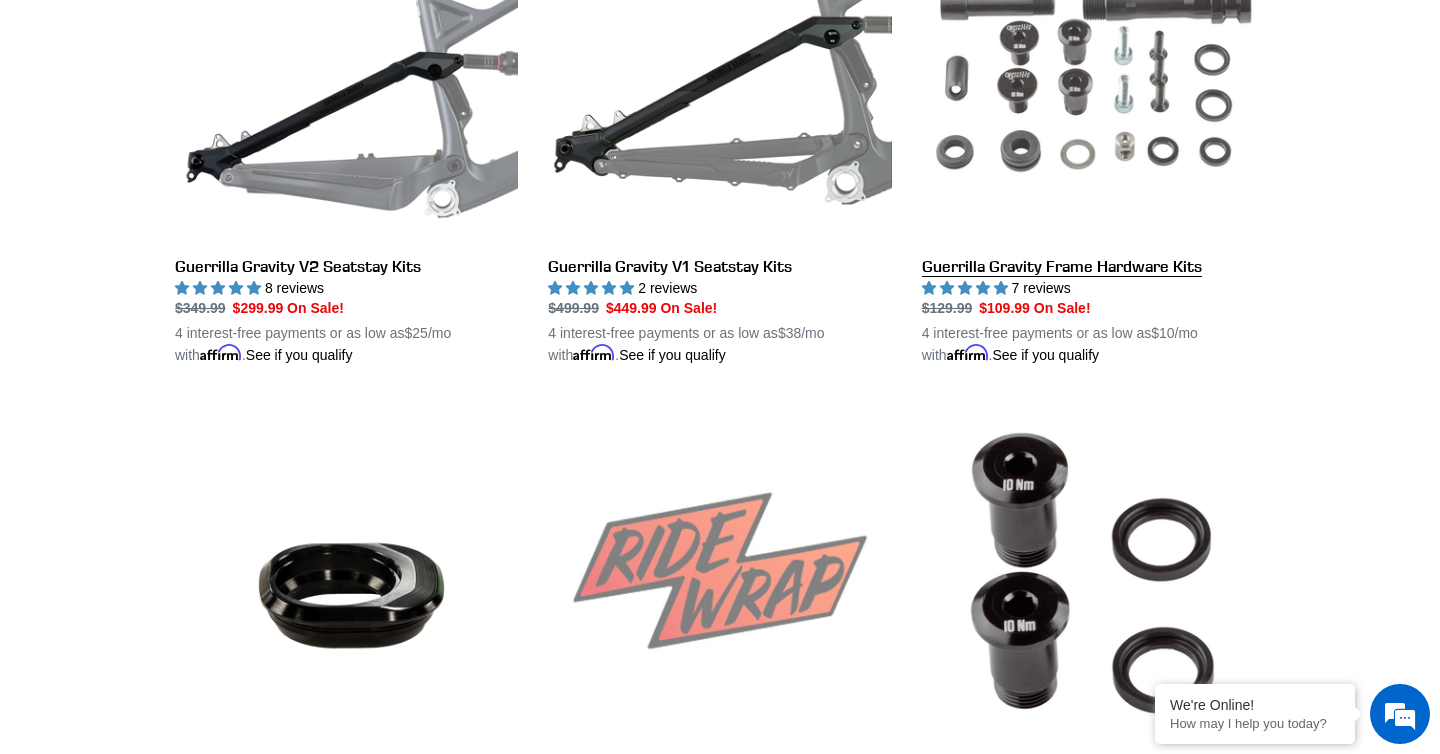 click on "Guerrilla Gravity Frame Hardware Kits" at bounding box center (1093, 132) 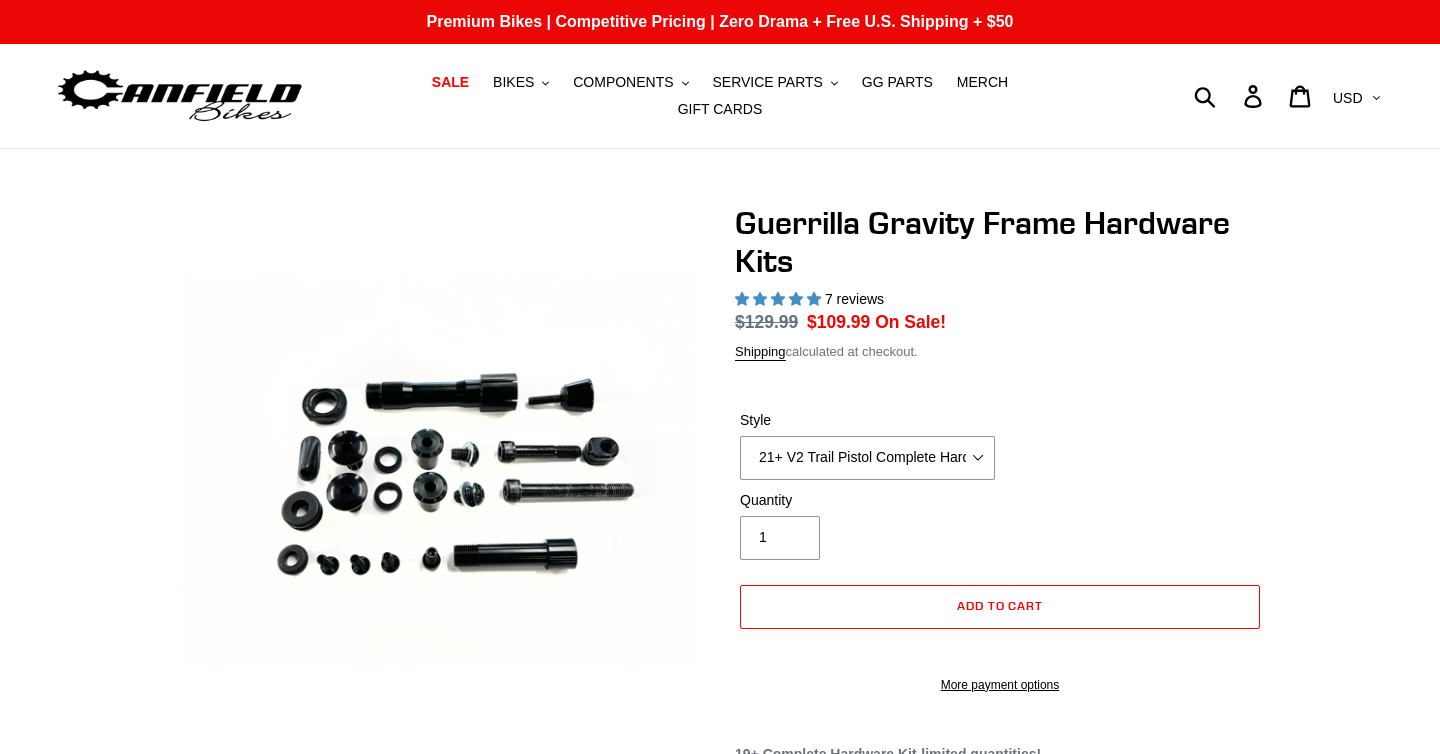scroll, scrollTop: 0, scrollLeft: 0, axis: both 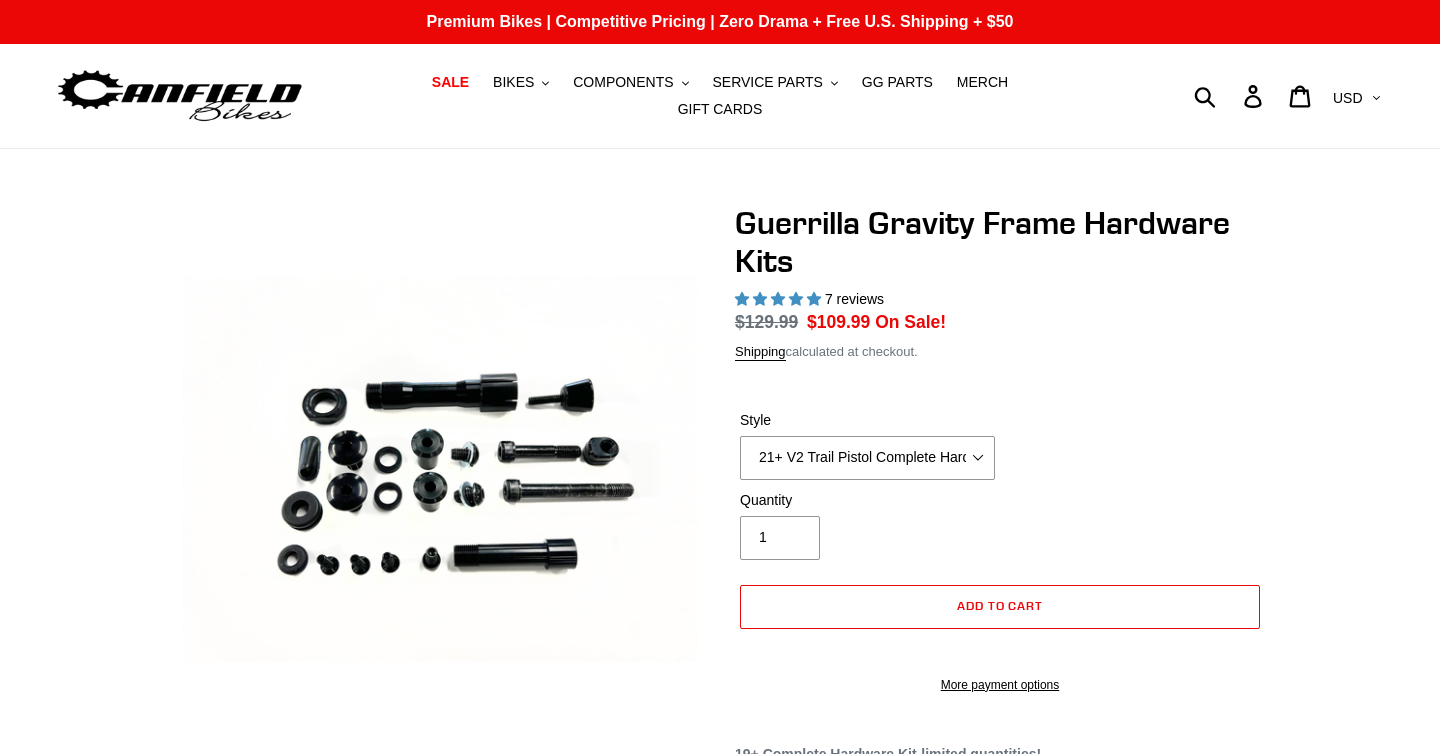 select on "highest-rating" 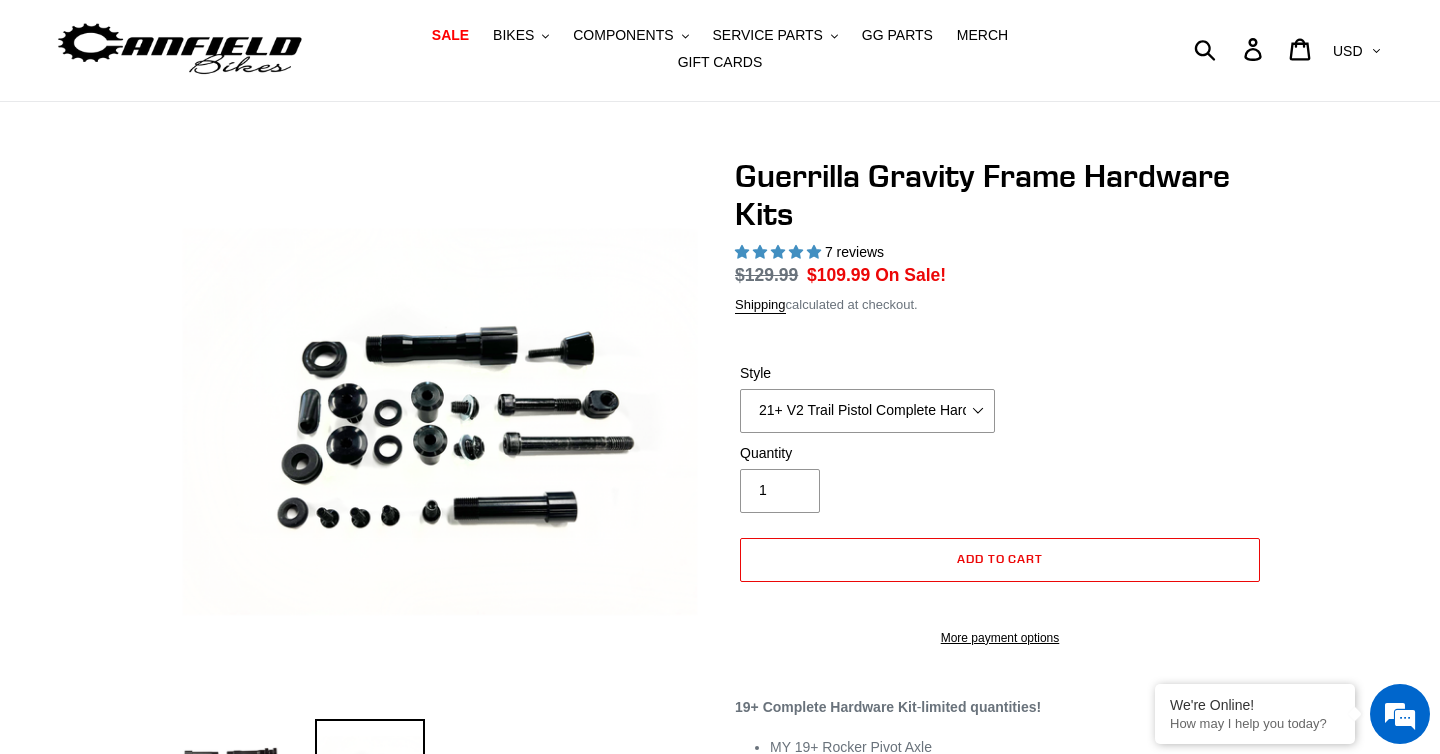 scroll, scrollTop: 50, scrollLeft: 0, axis: vertical 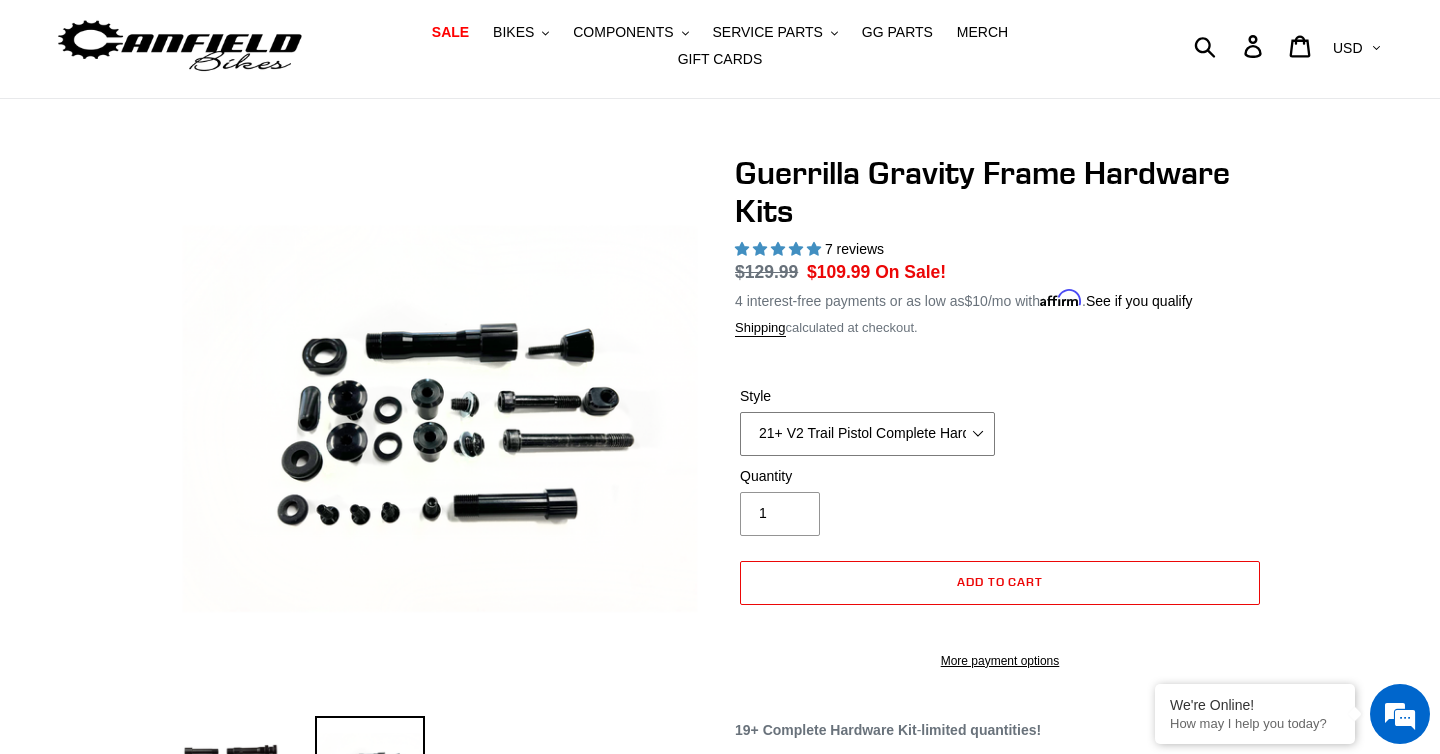 click on "19+ Hardware Kit
21+ V2 Trail Pistol Complete Hardware Kit" at bounding box center (867, 434) 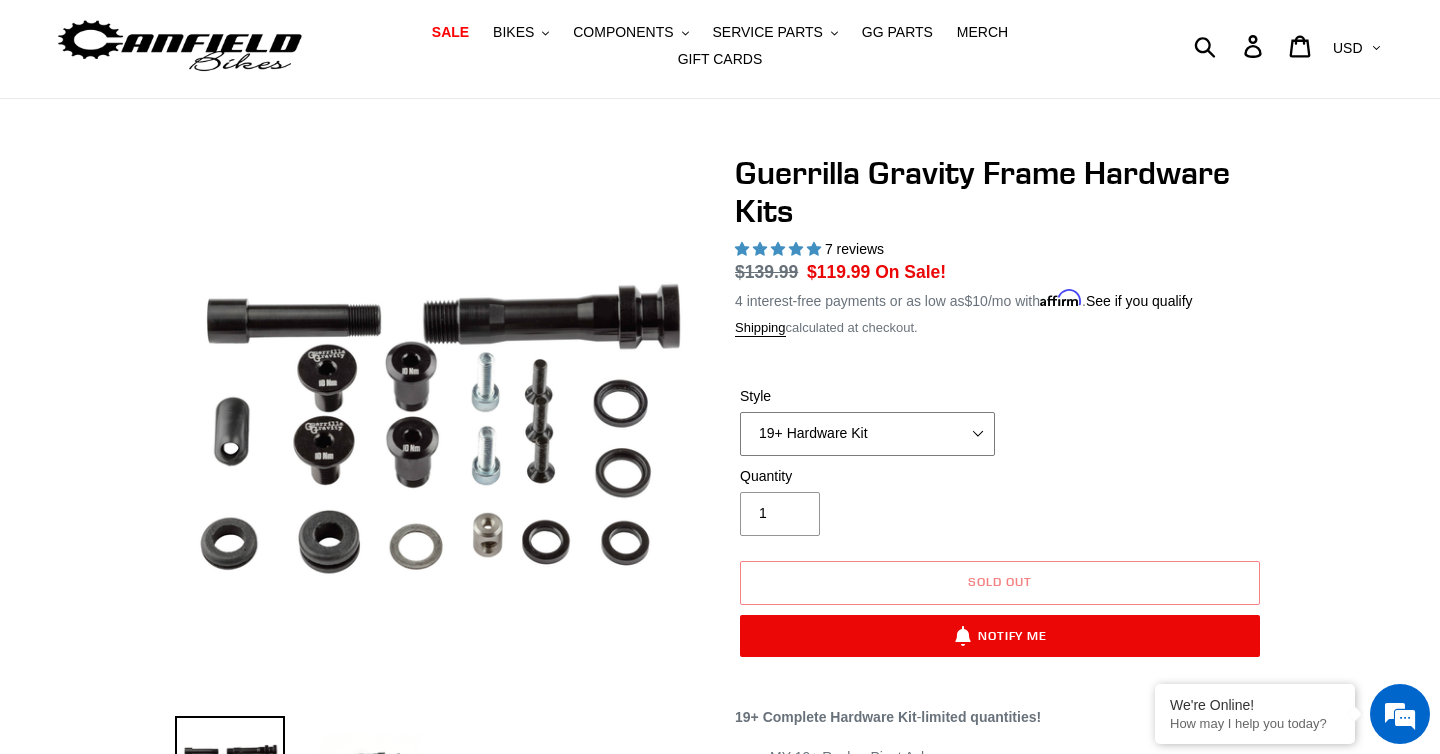 click on "19+ Hardware Kit
21+ V2 Trail Pistol Complete Hardware Kit" at bounding box center (867, 434) 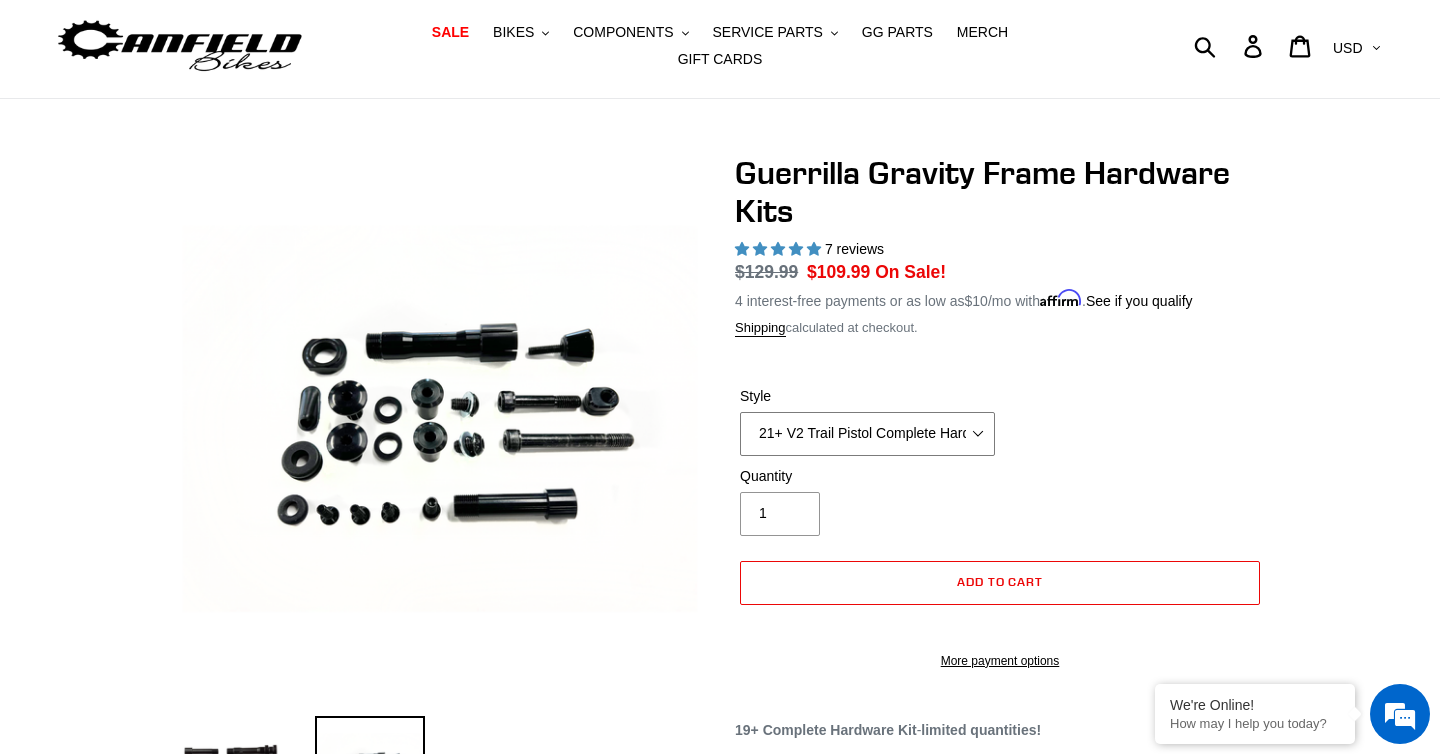 click on "19+ Hardware Kit
21+ V2 Trail Pistol Complete Hardware Kit" at bounding box center [867, 434] 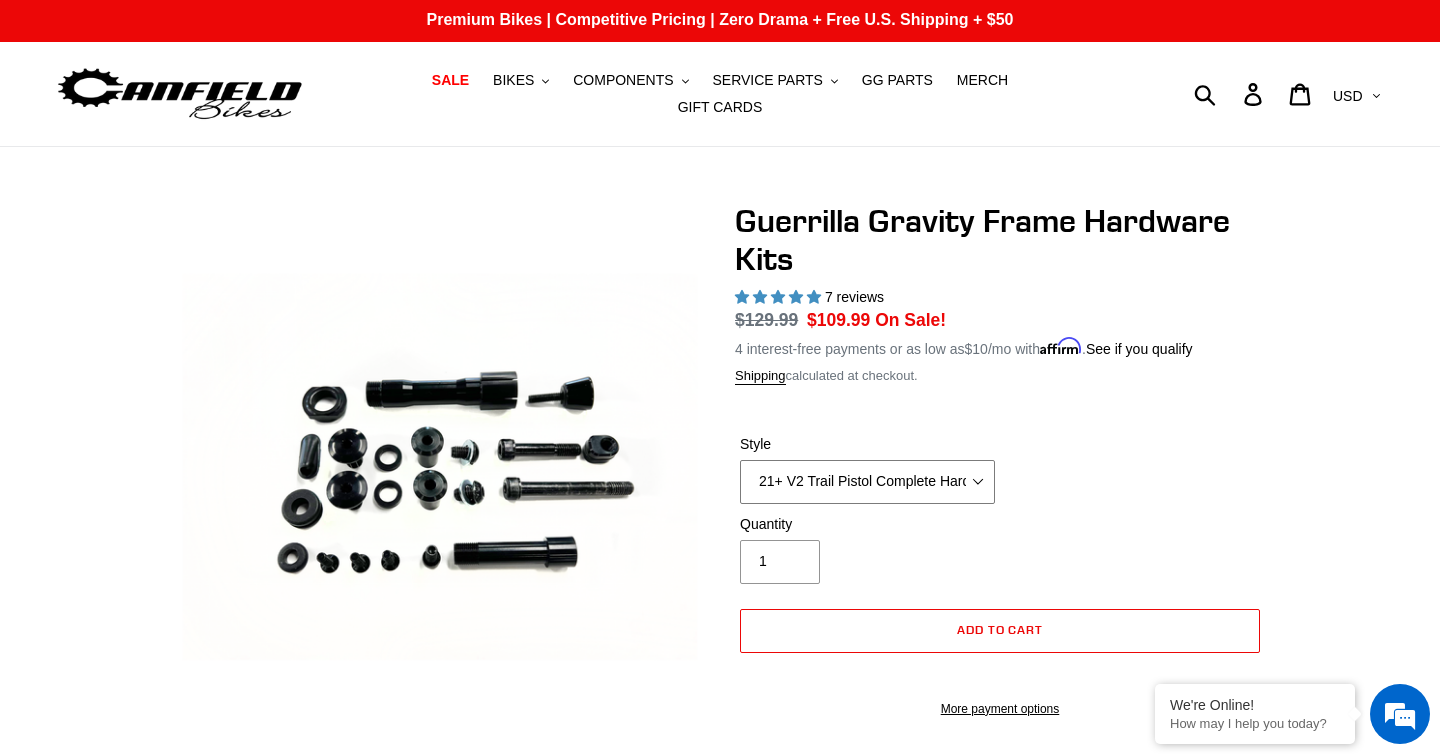 scroll, scrollTop: 0, scrollLeft: 0, axis: both 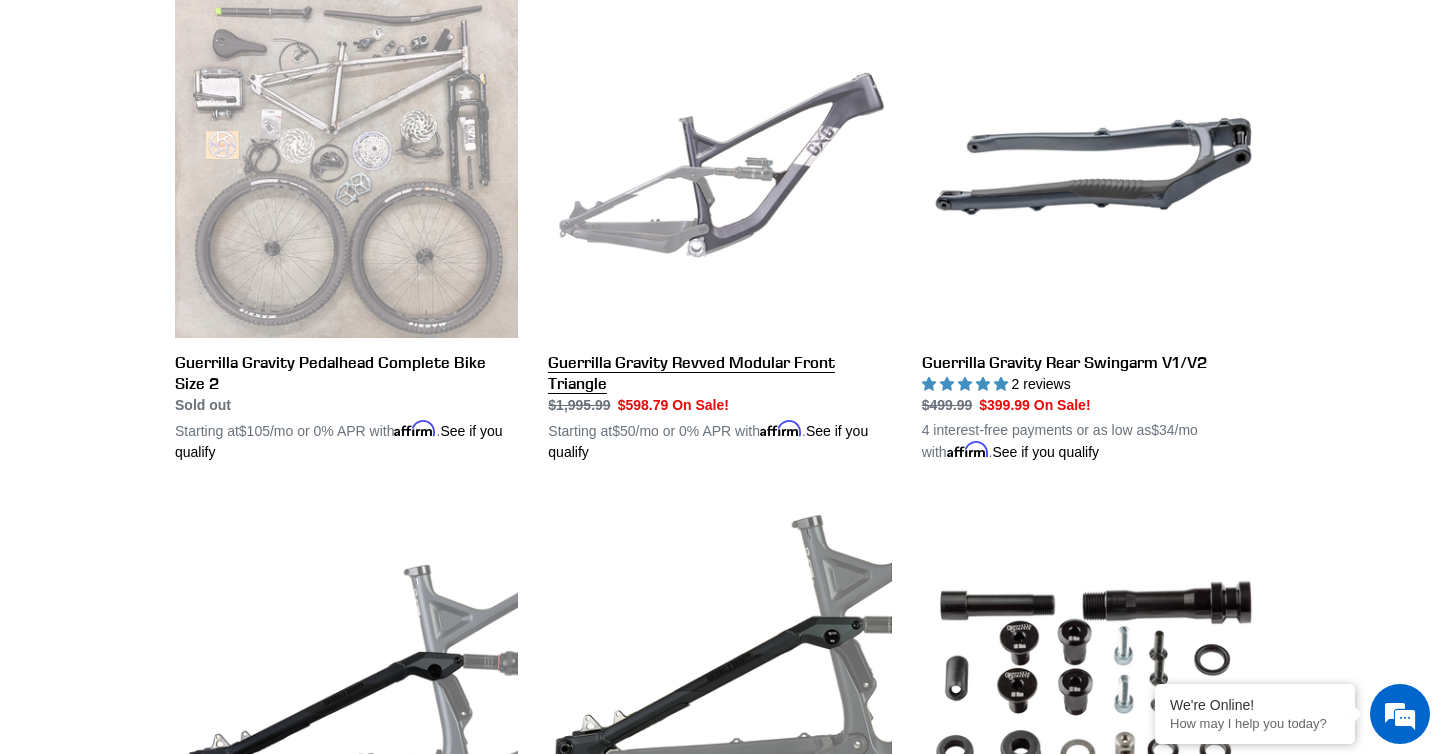 click on "Guerrilla Gravity Revved Modular Front Triangle" at bounding box center [719, 229] 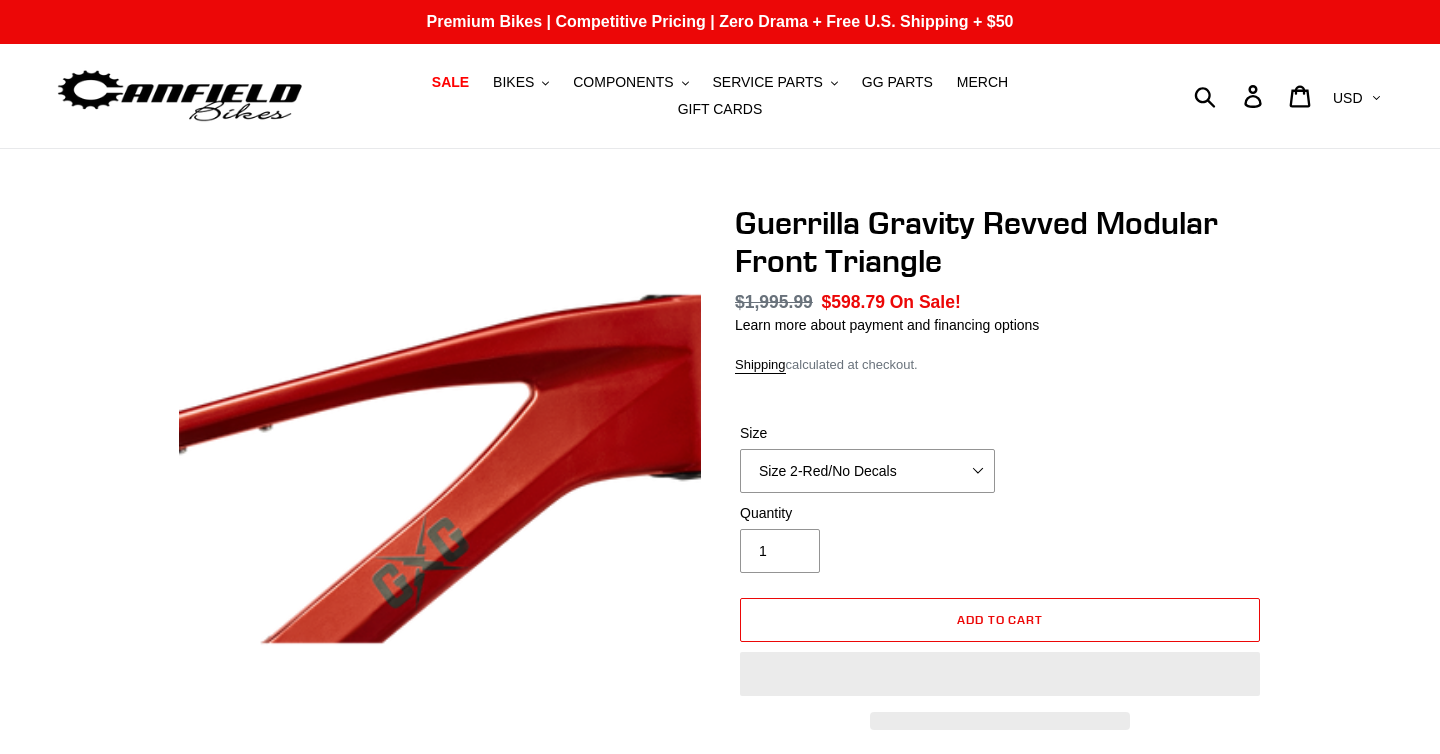 scroll, scrollTop: 0, scrollLeft: 0, axis: both 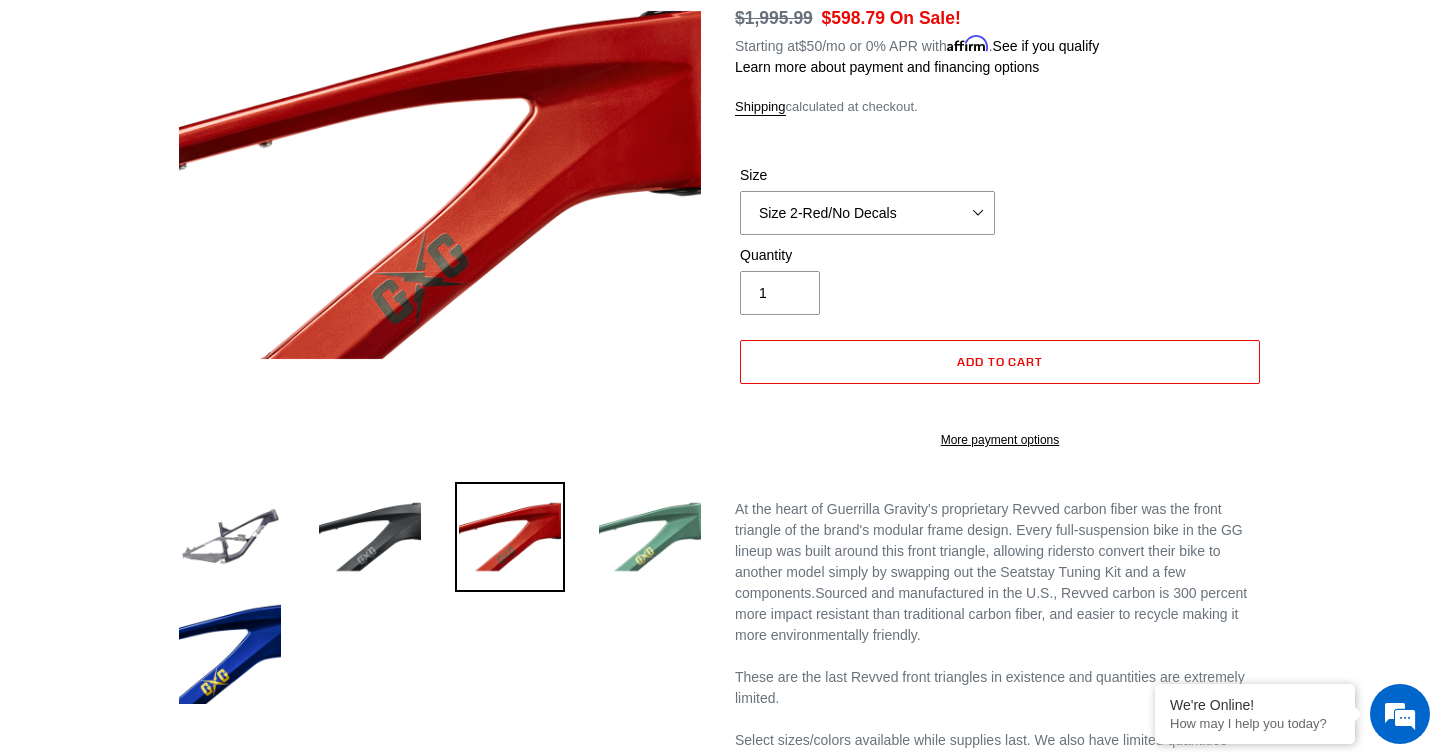 click at bounding box center [650, 537] 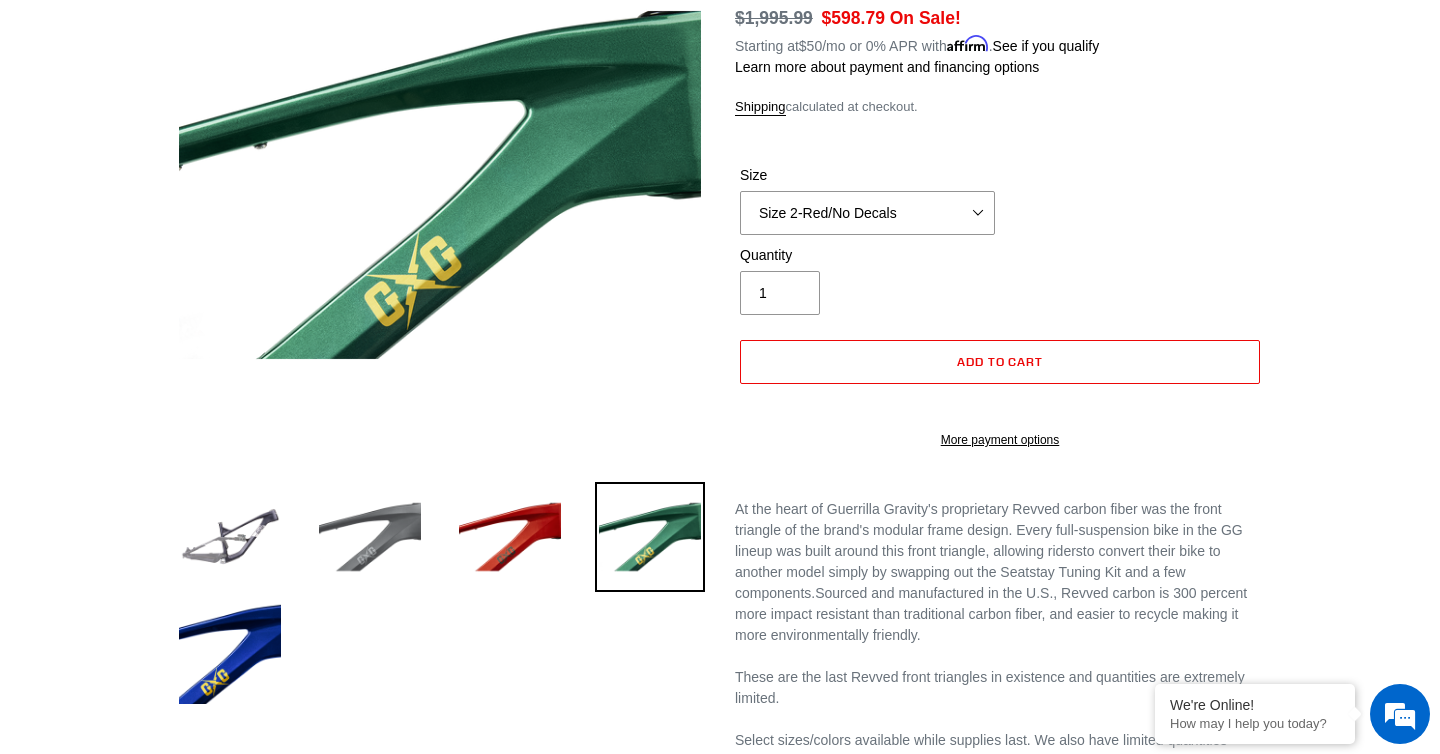 click at bounding box center [370, 537] 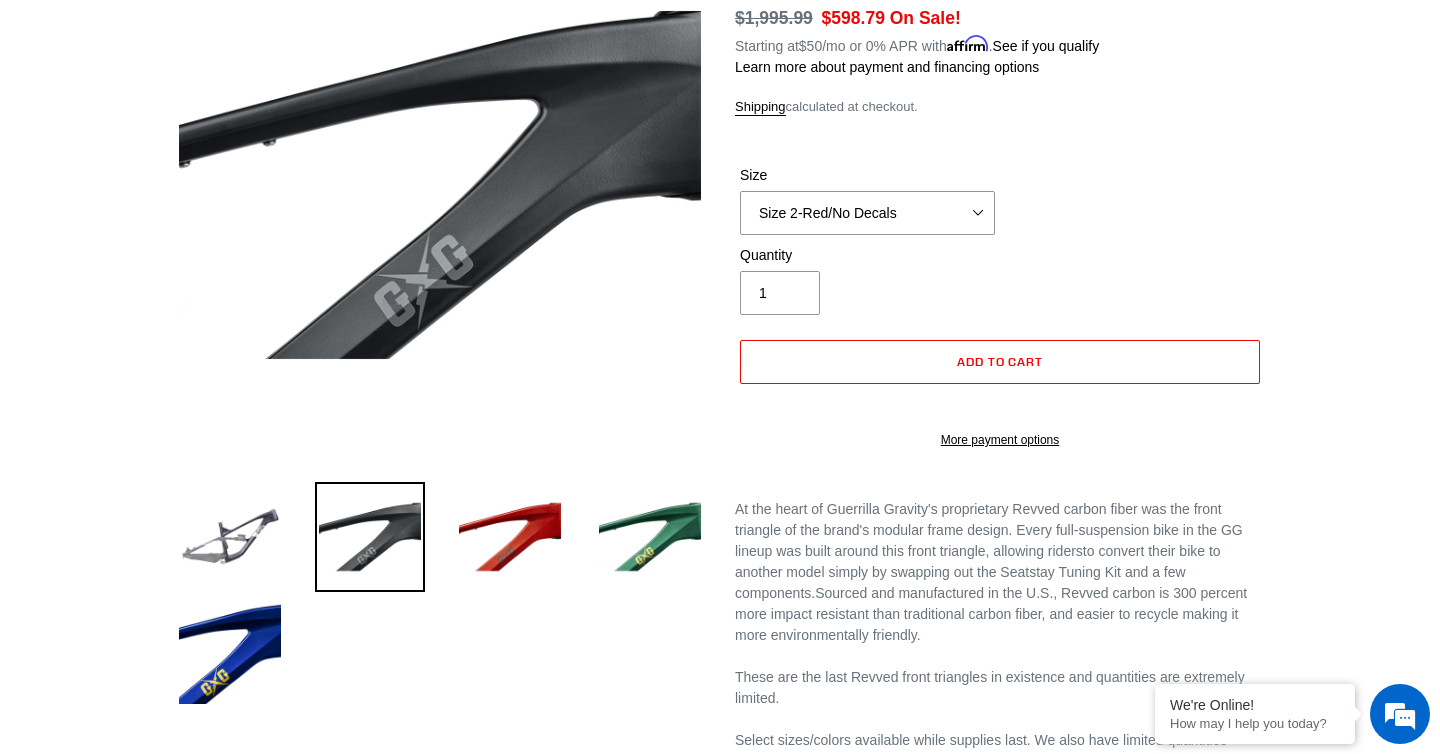 click at bounding box center (355, 542) 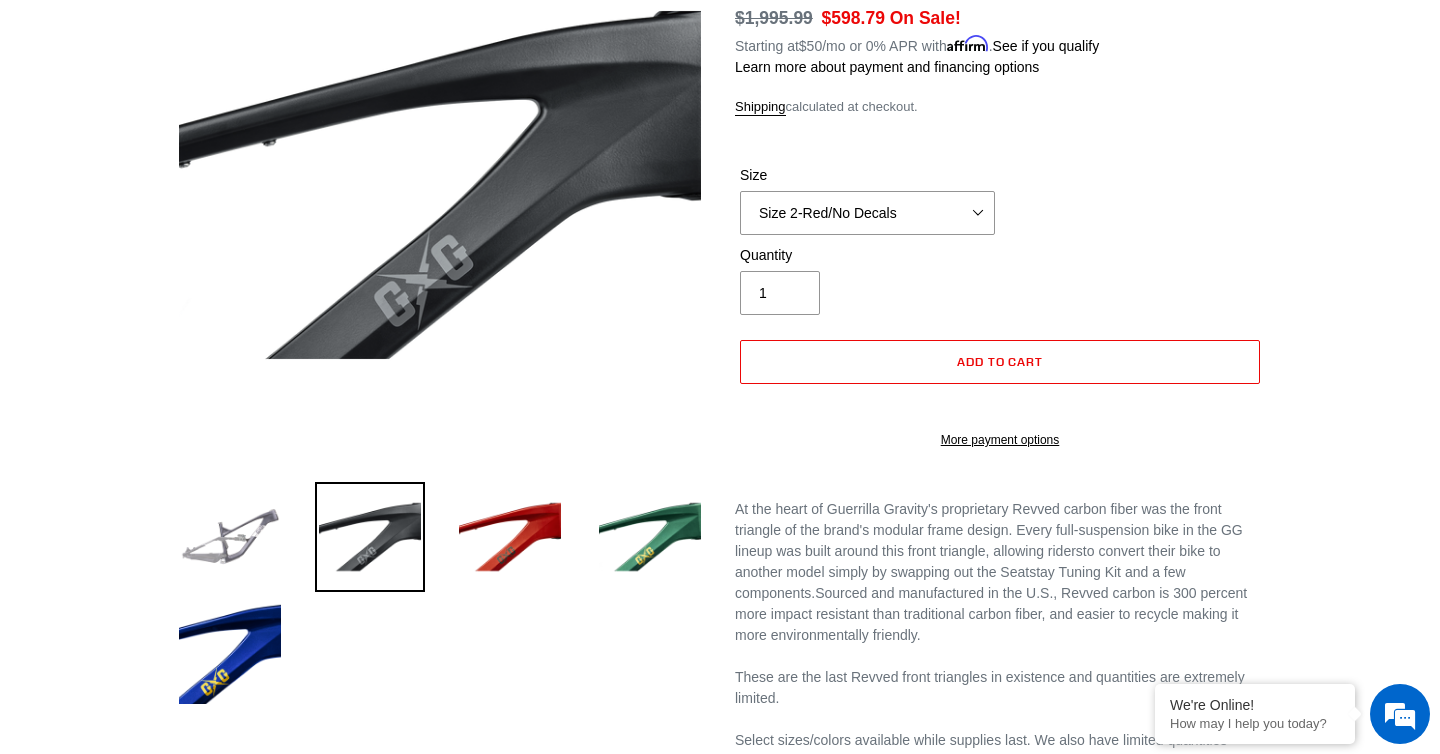 click at bounding box center (230, 537) 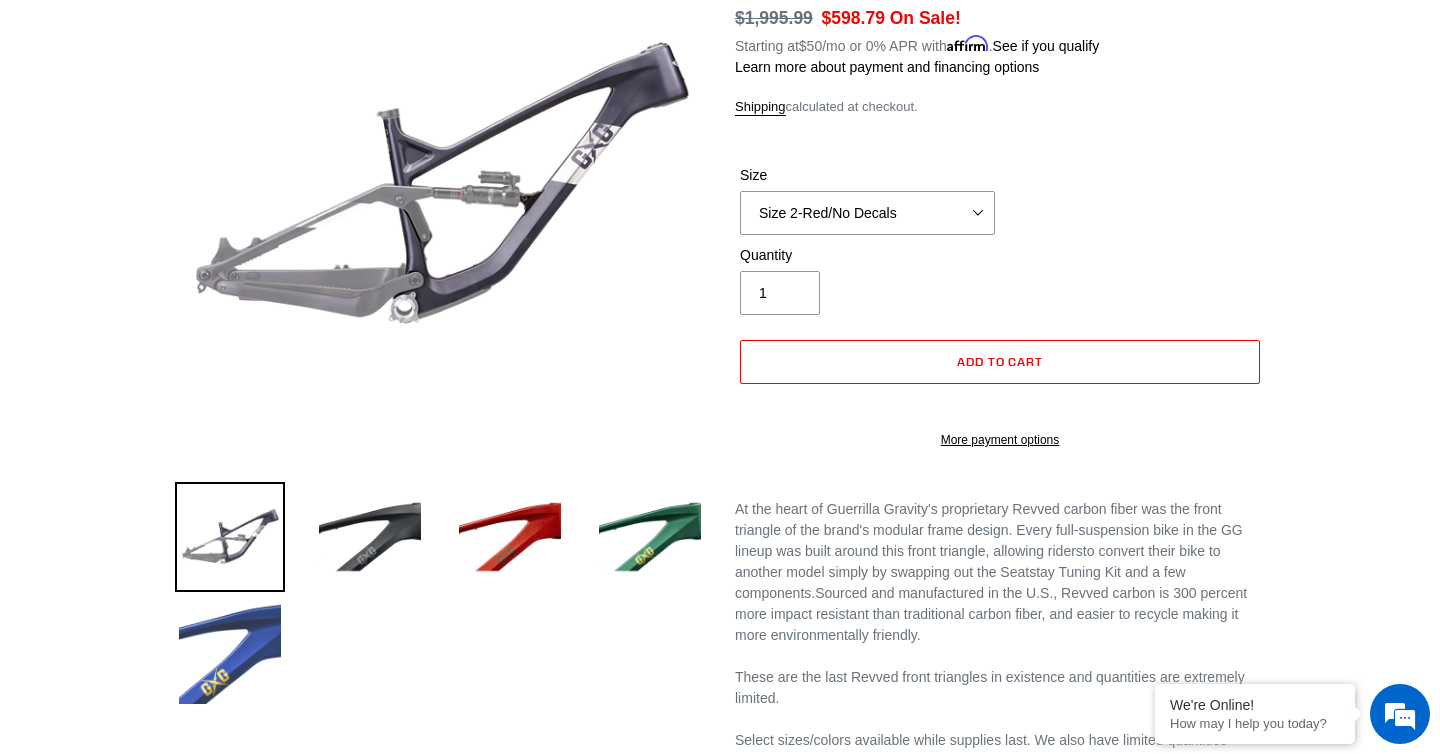click at bounding box center [230, 653] 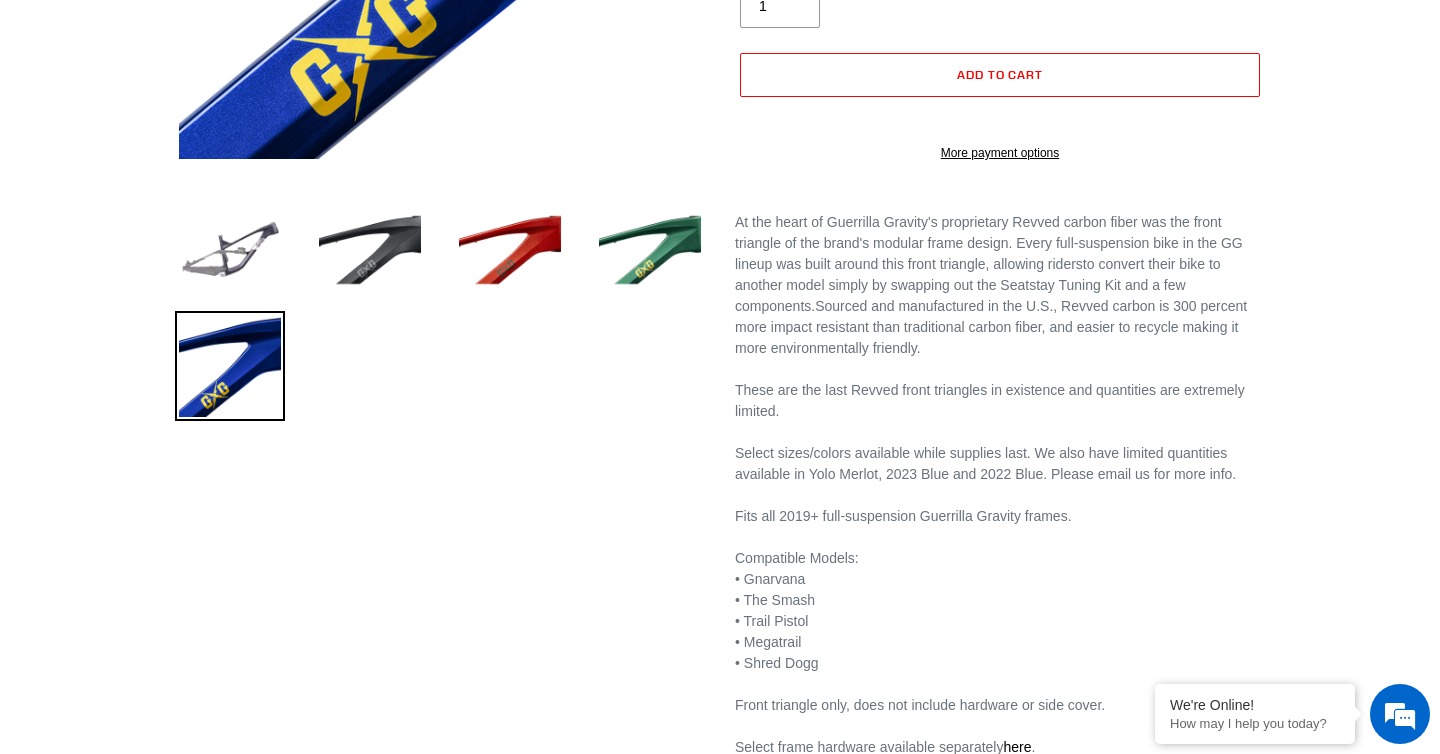 scroll, scrollTop: 0, scrollLeft: 0, axis: both 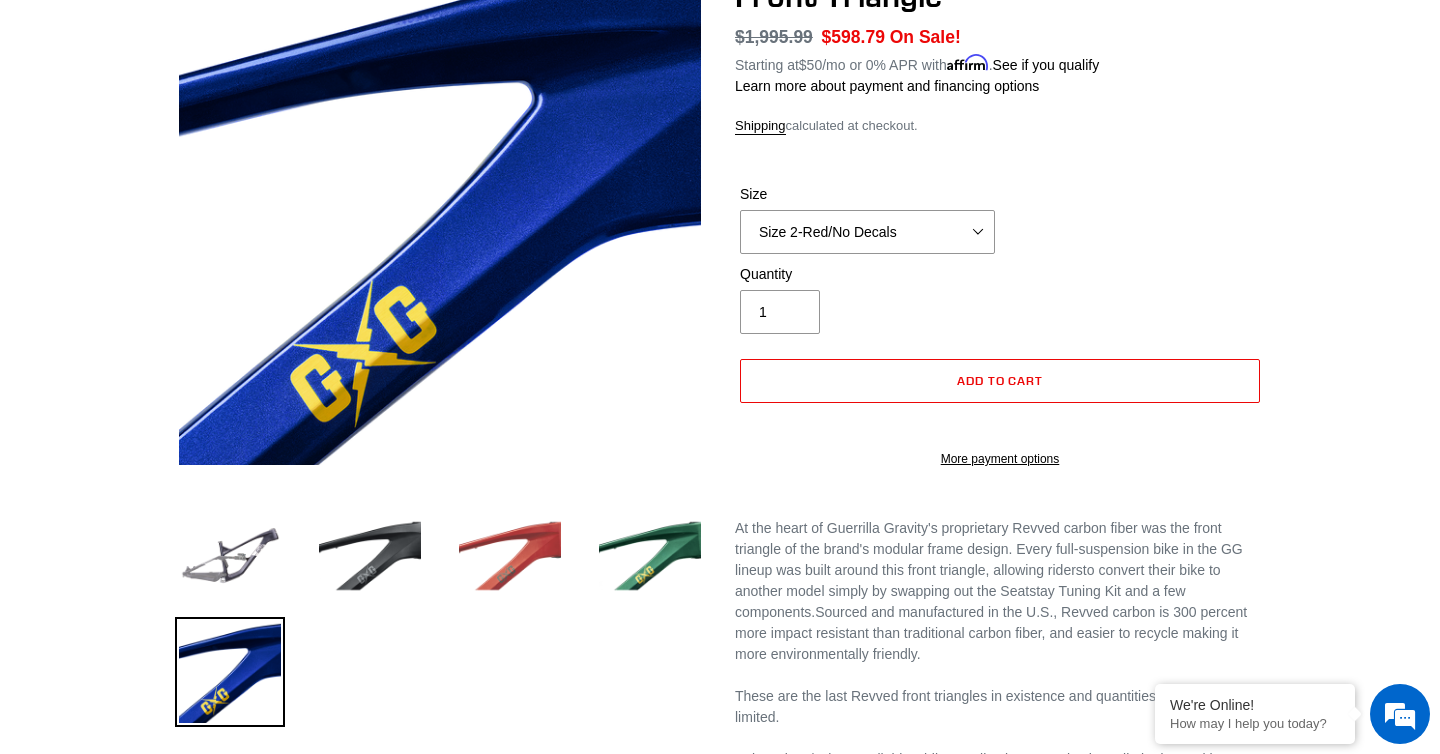 click at bounding box center [510, 556] 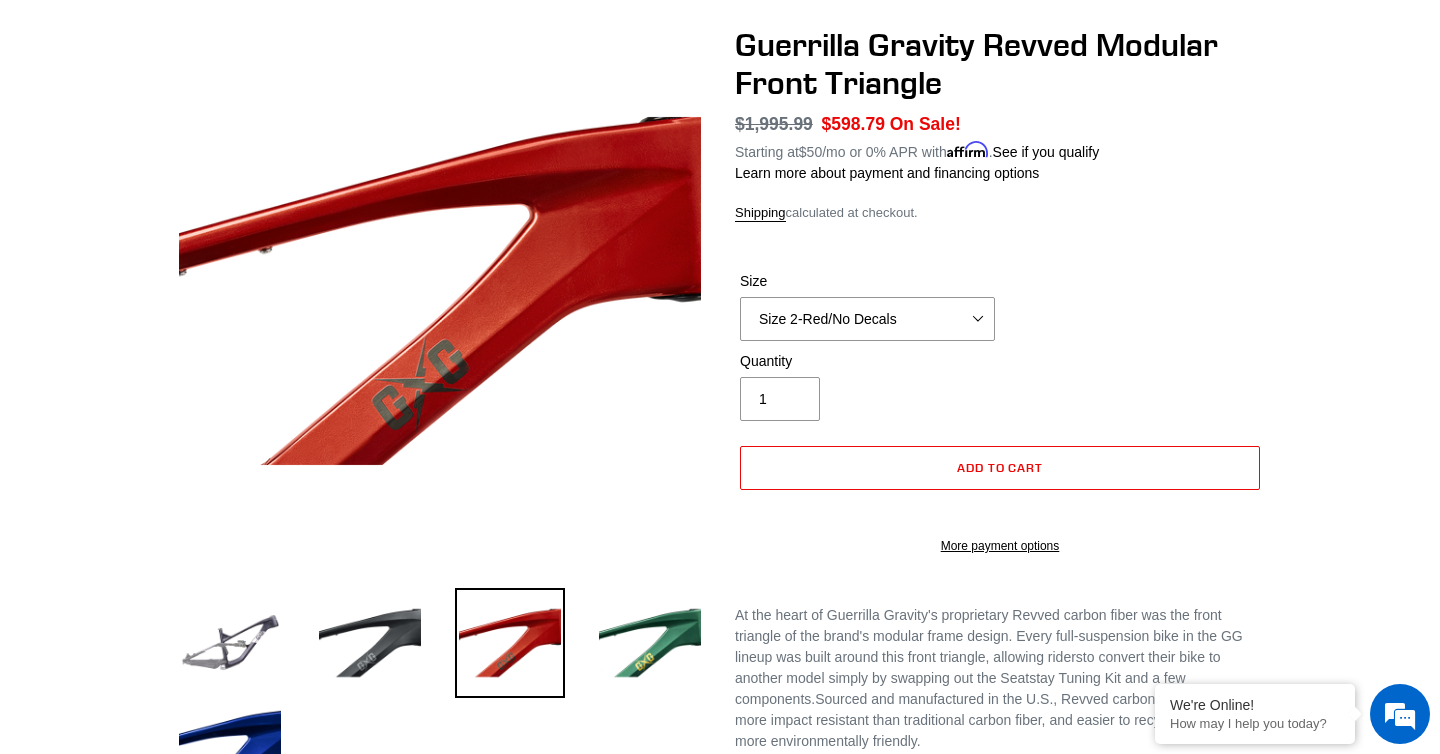 scroll, scrollTop: 156, scrollLeft: 0, axis: vertical 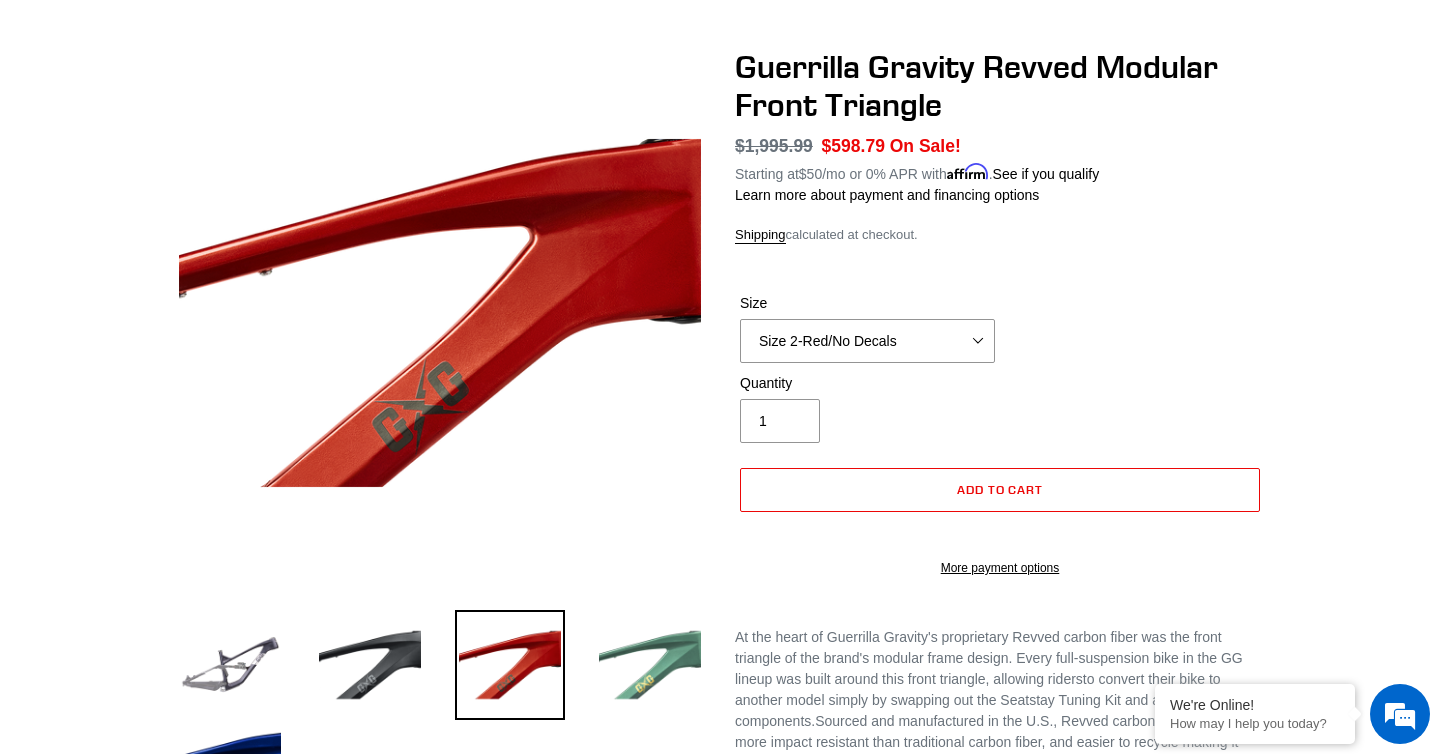 click at bounding box center [650, 665] 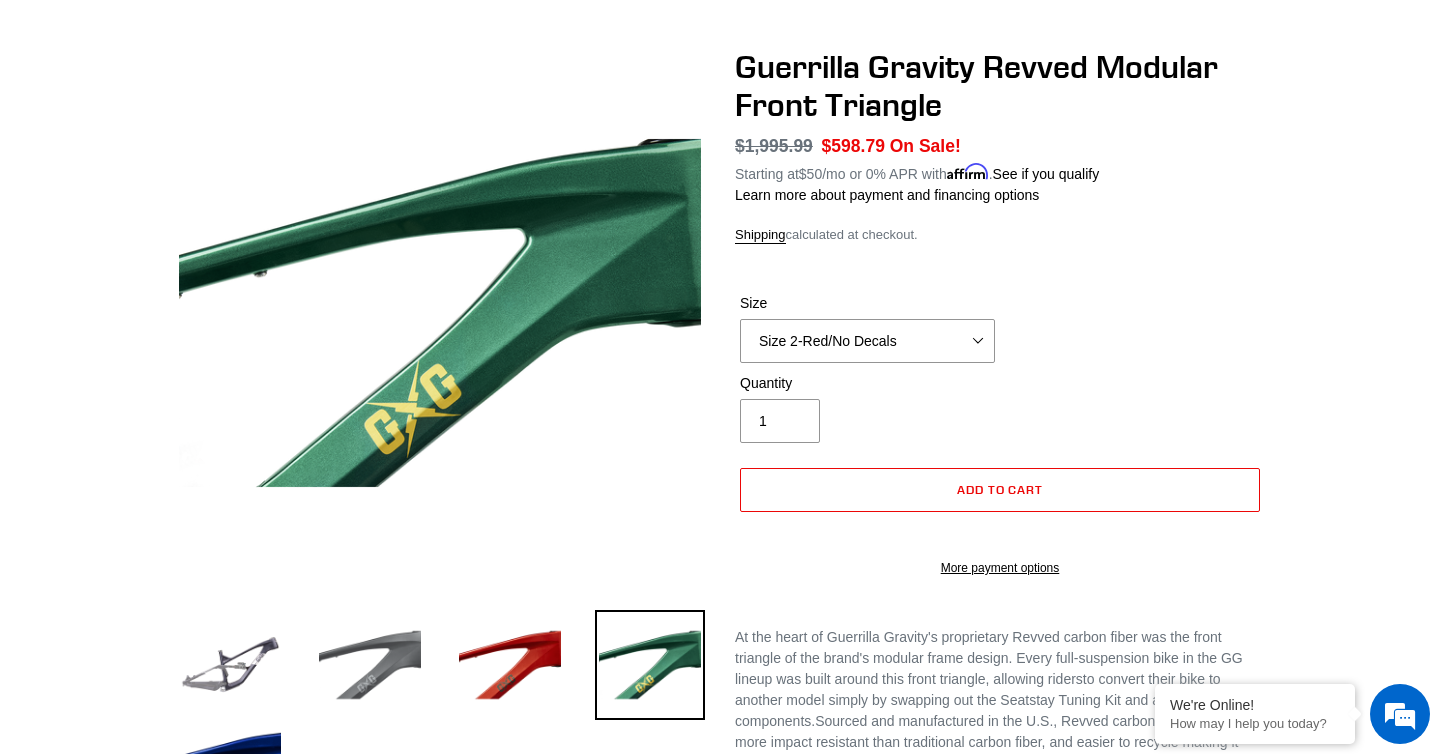 click at bounding box center (370, 665) 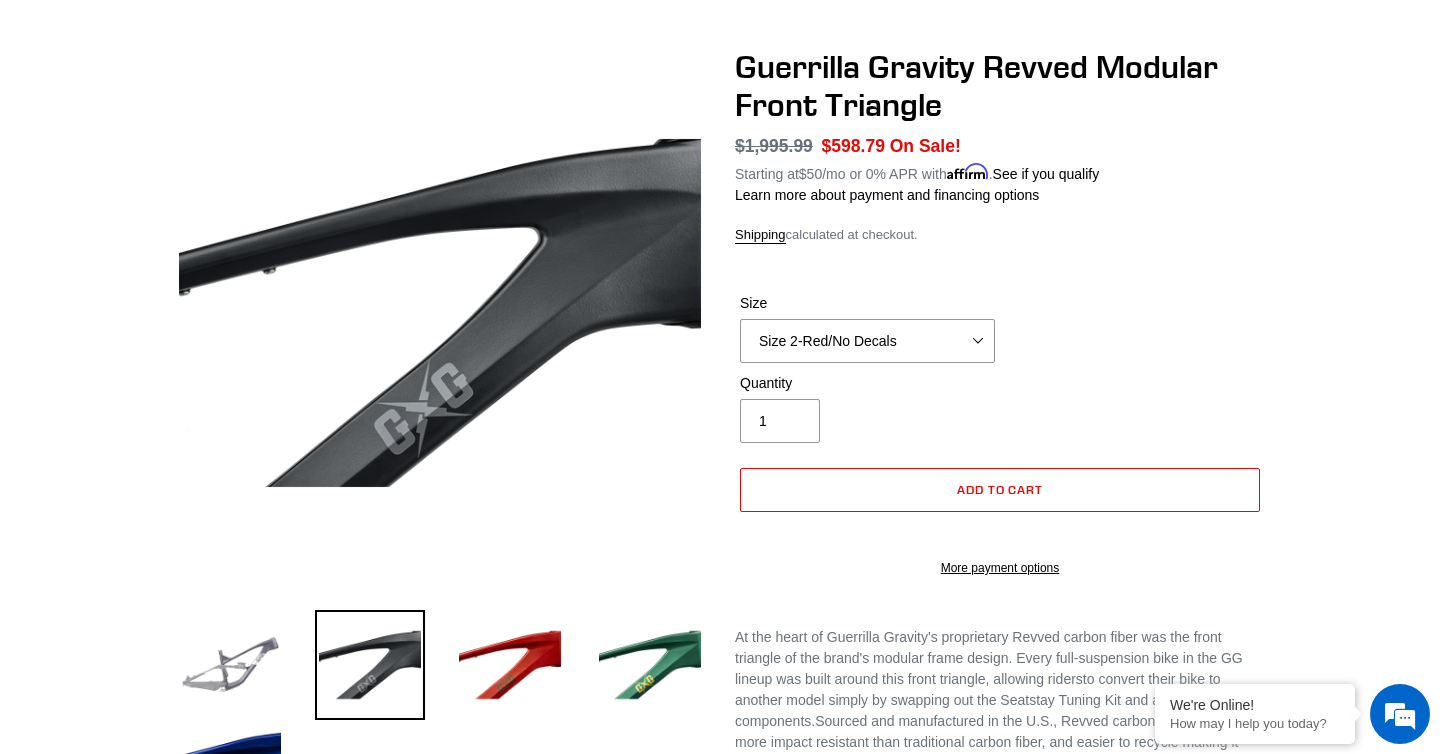 click at bounding box center [230, 665] 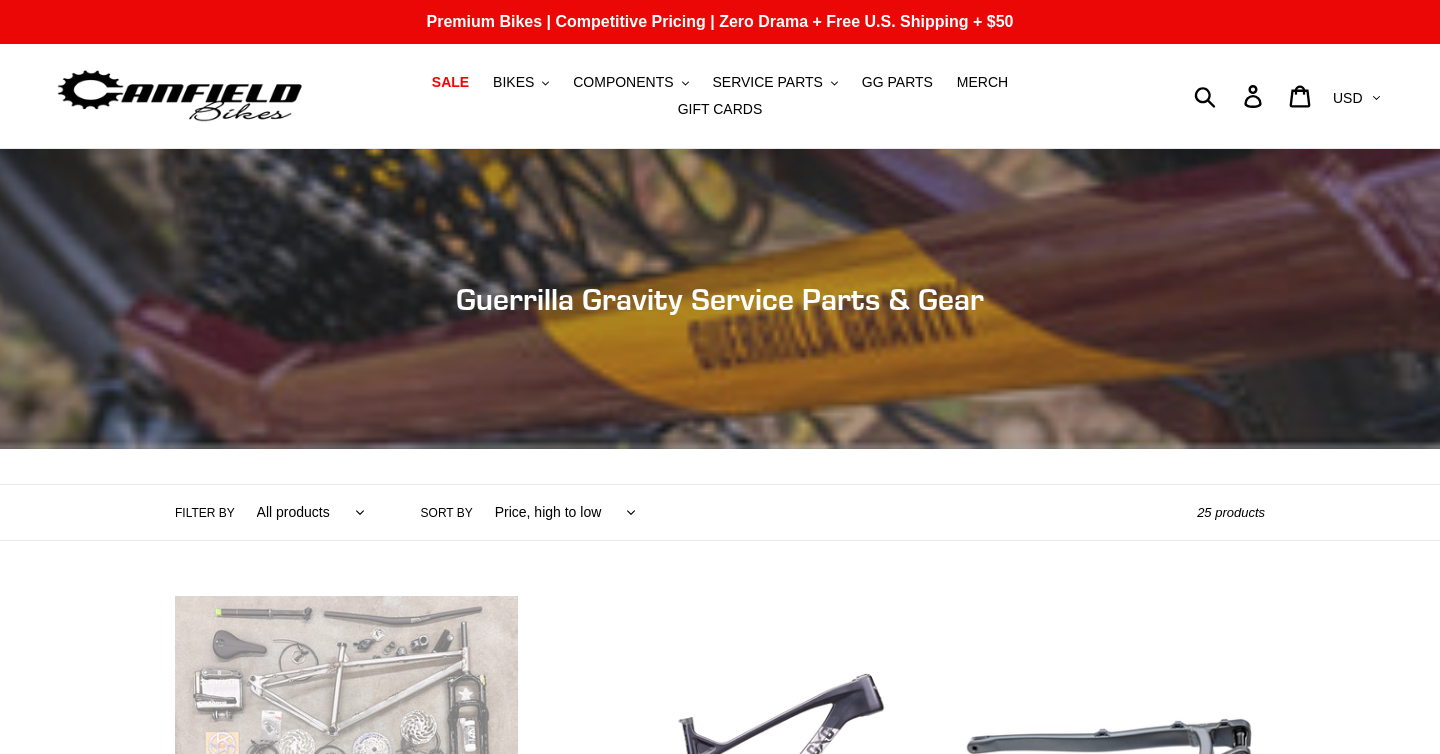 scroll, scrollTop: 601, scrollLeft: 0, axis: vertical 